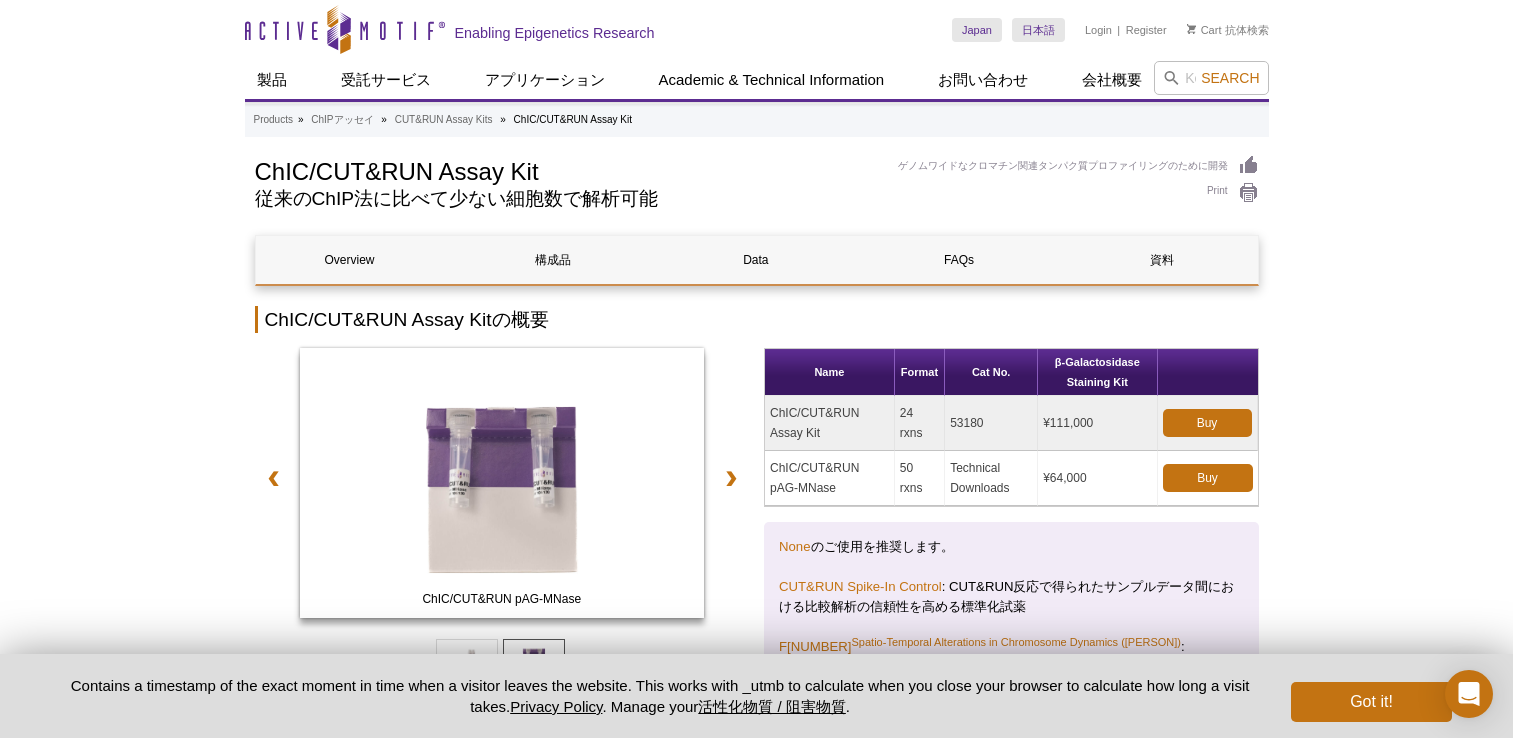 scroll, scrollTop: 100, scrollLeft: 0, axis: vertical 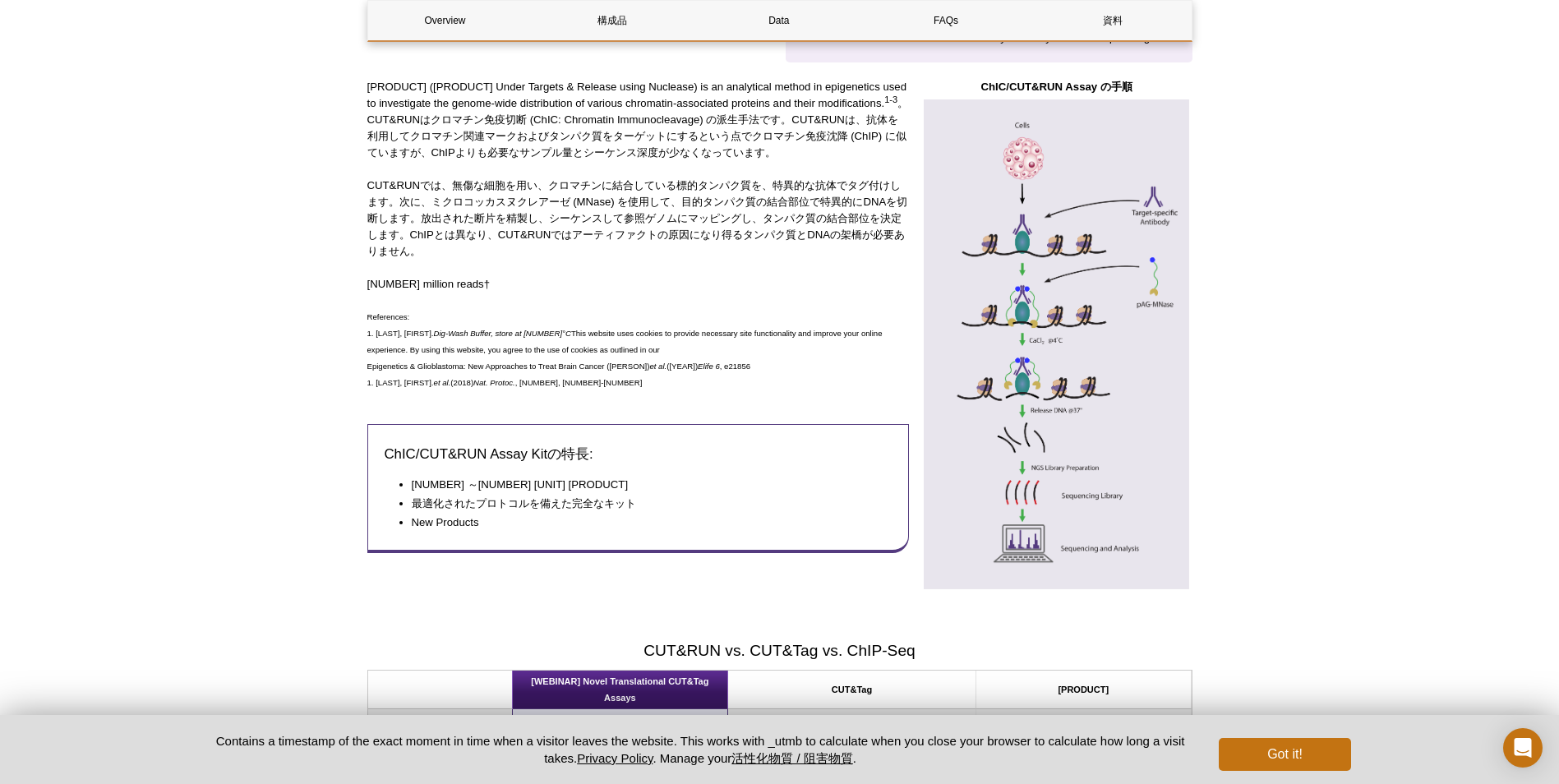 click at bounding box center (1057, 344) 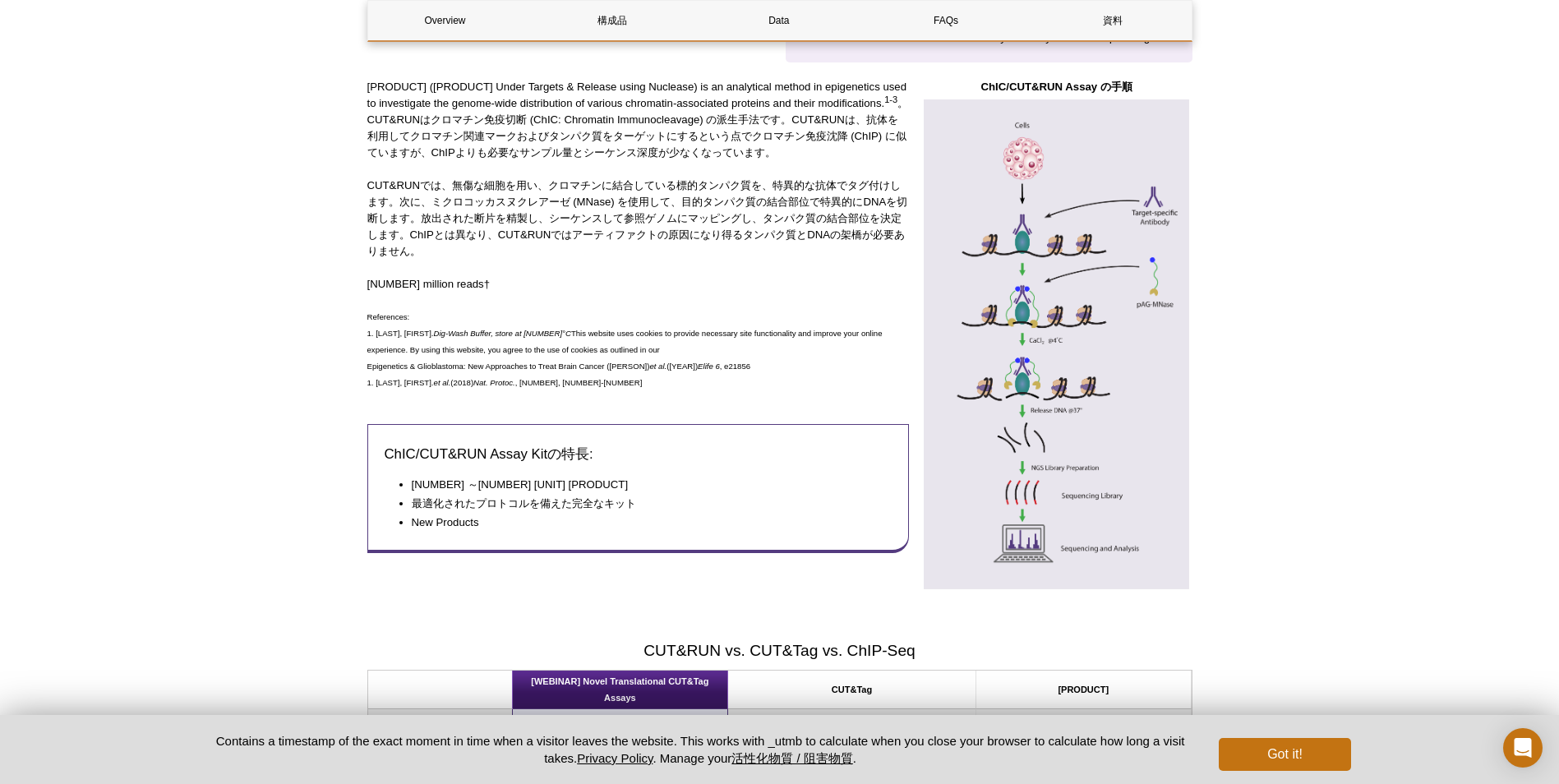 click at bounding box center (1057, 344) 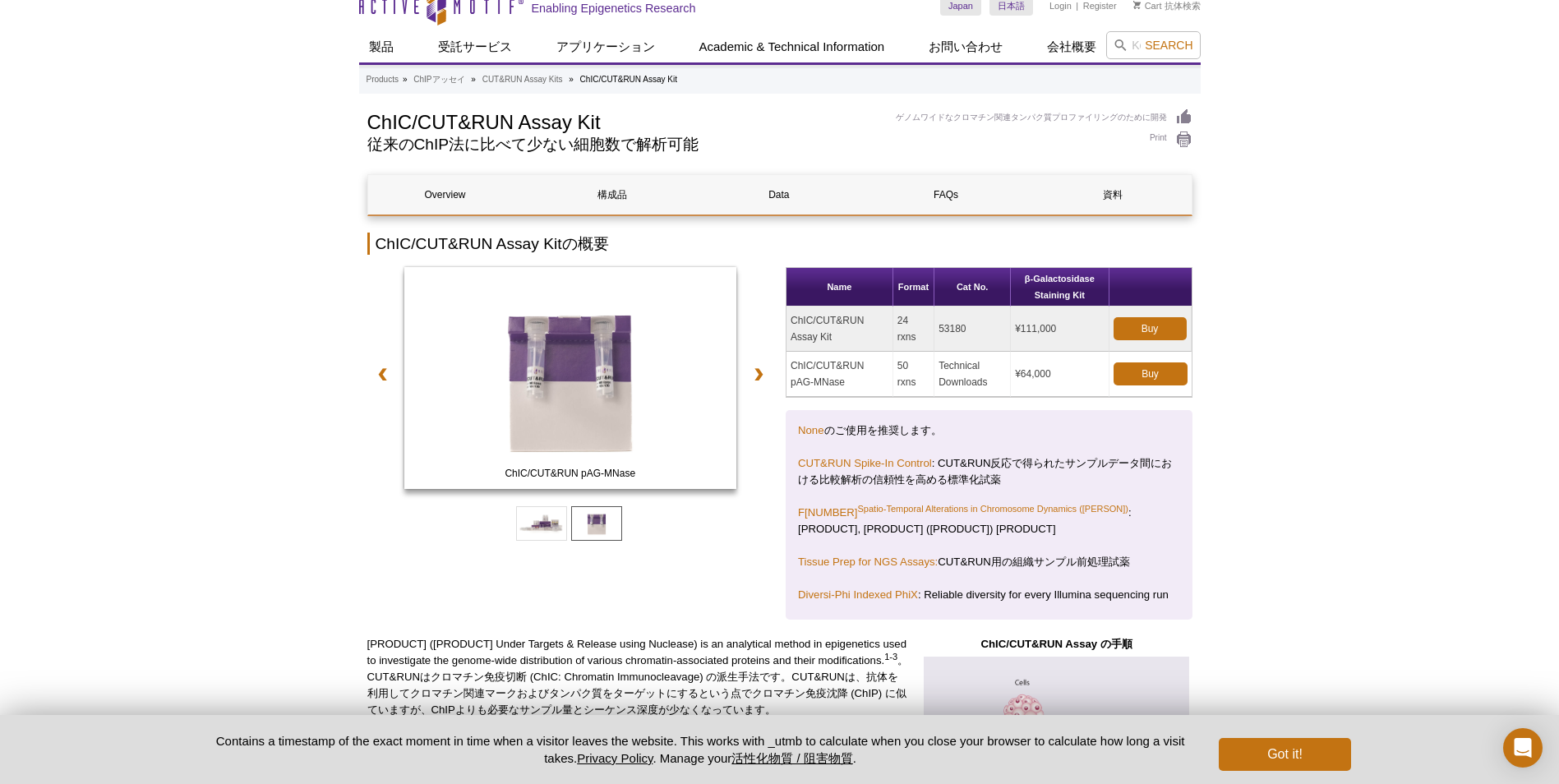 scroll, scrollTop: 0, scrollLeft: 0, axis: both 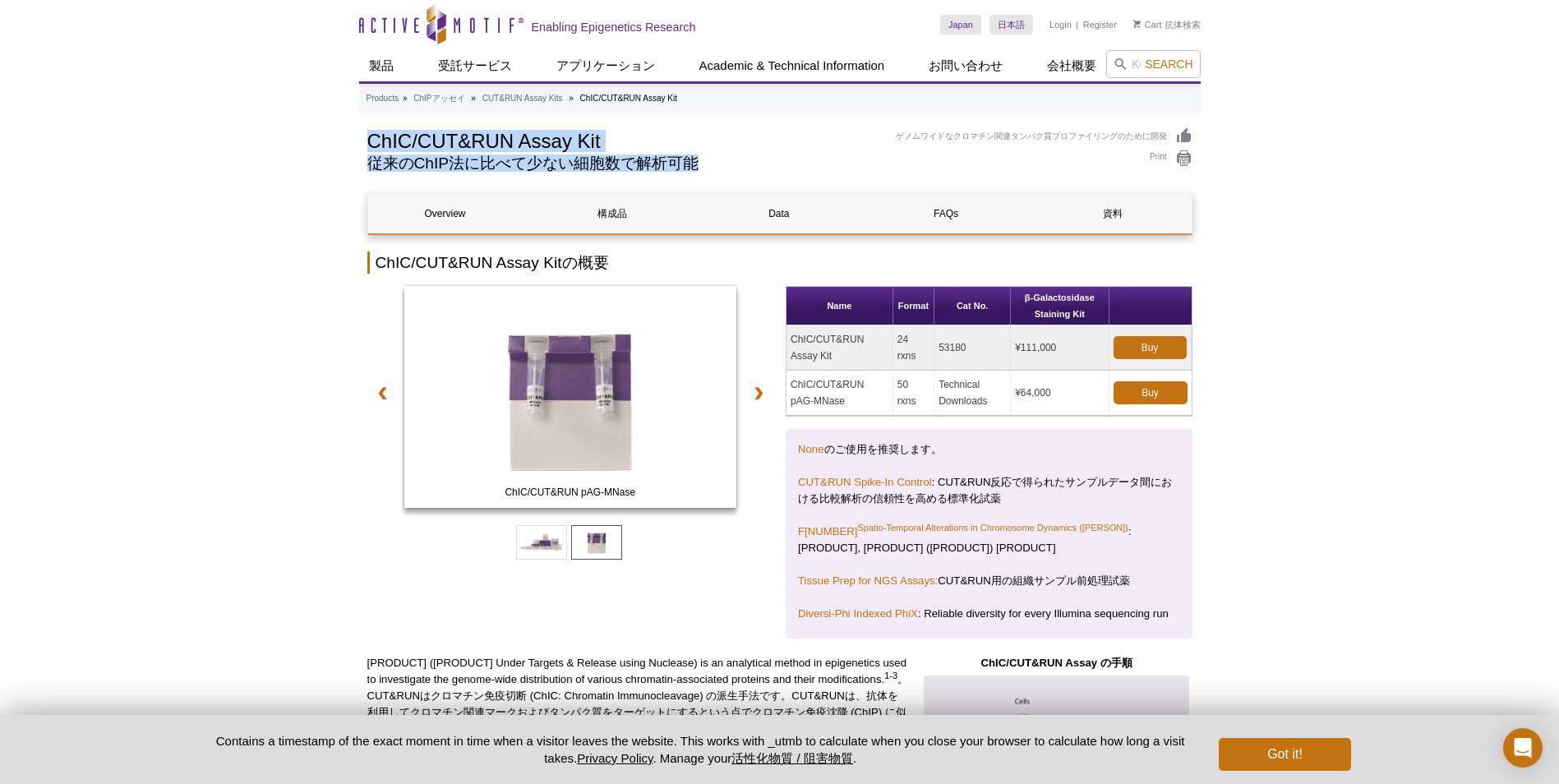 drag, startPoint x: 365, startPoint y: 141, endPoint x: 754, endPoint y: 175, distance: 390.483 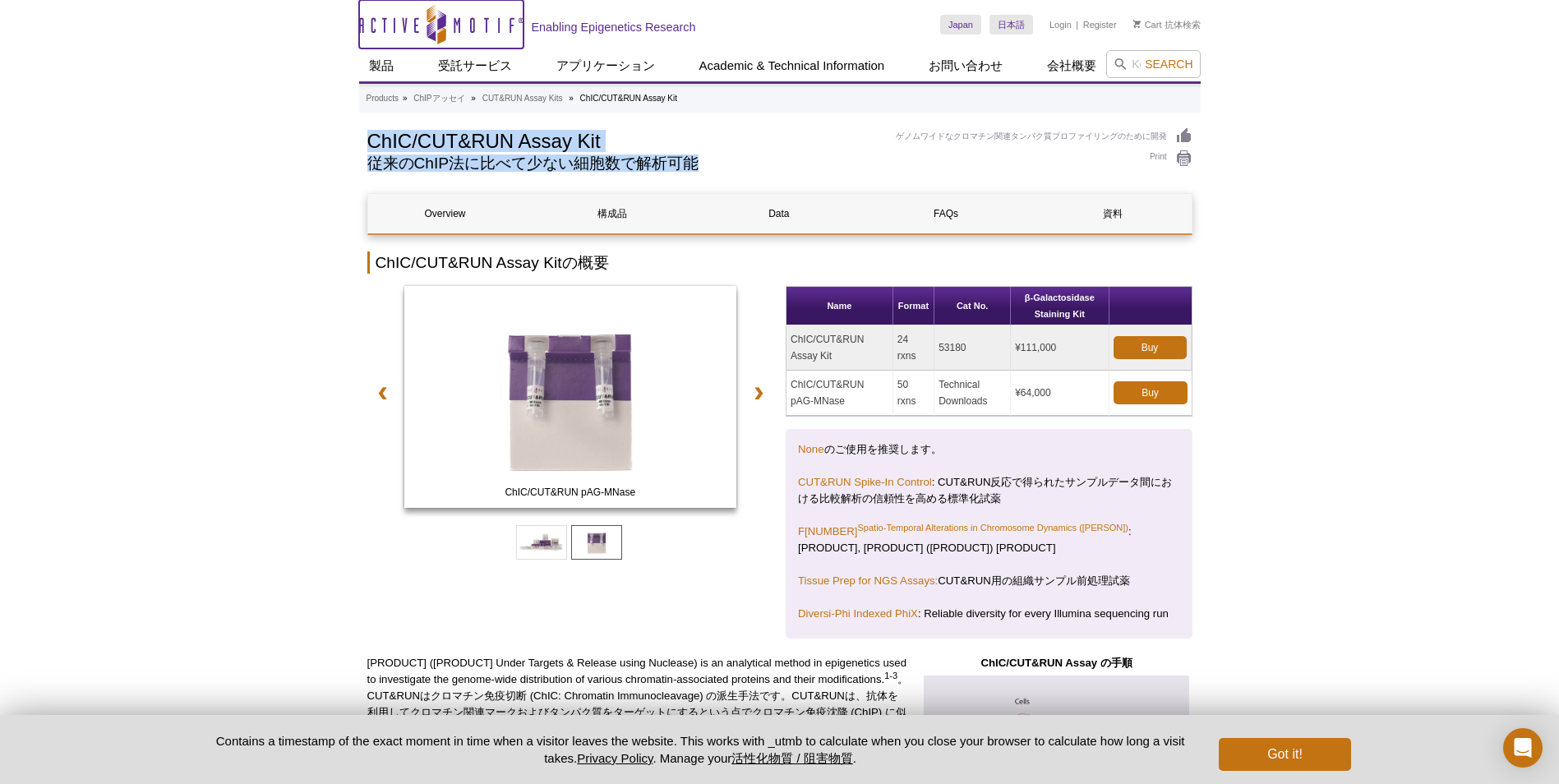 drag, startPoint x: 481, startPoint y: 21, endPoint x: 431, endPoint y: 27, distance: 50.35871 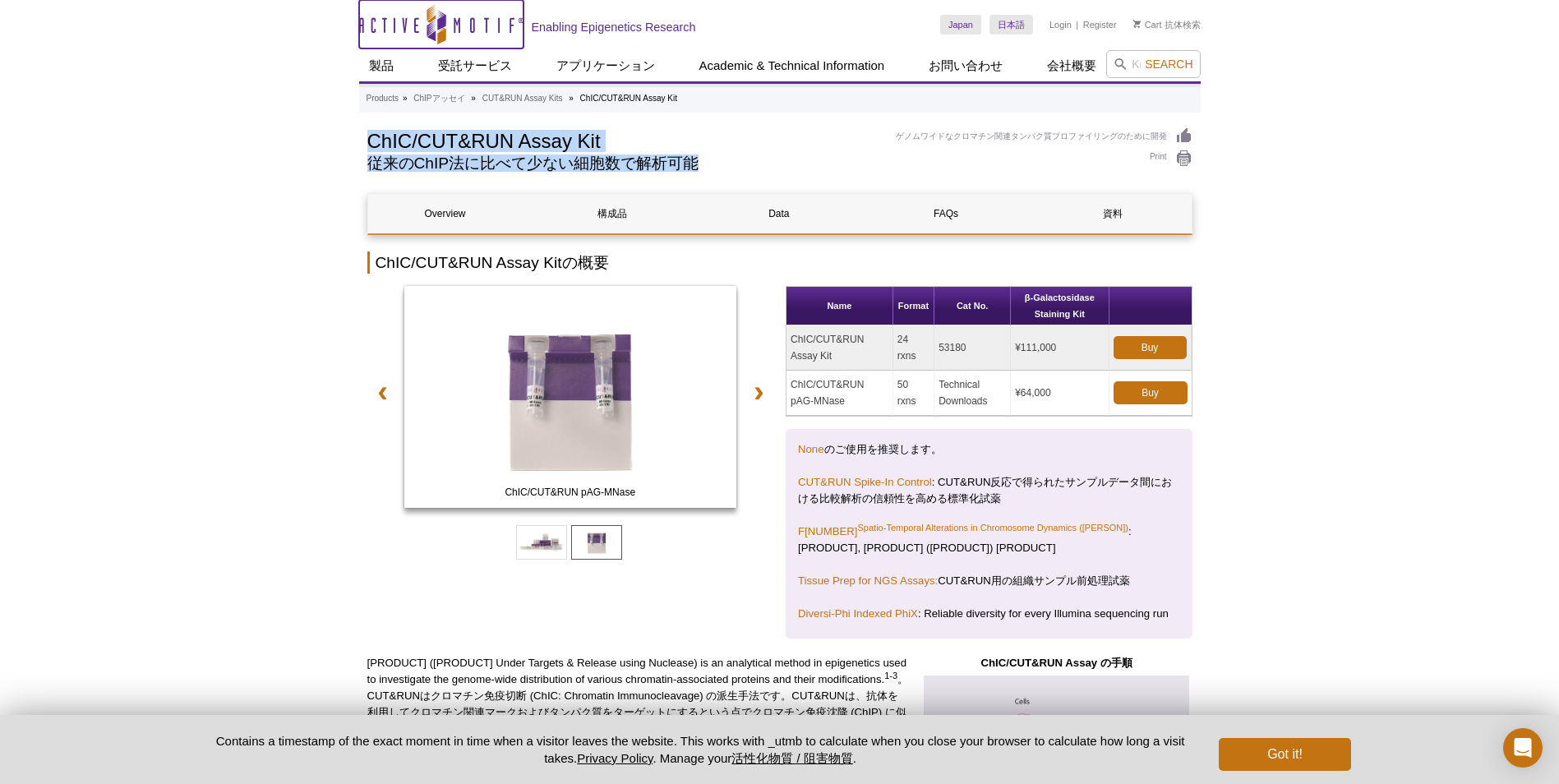 drag, startPoint x: 431, startPoint y: 27, endPoint x: 411, endPoint y: 36, distance: 21.932 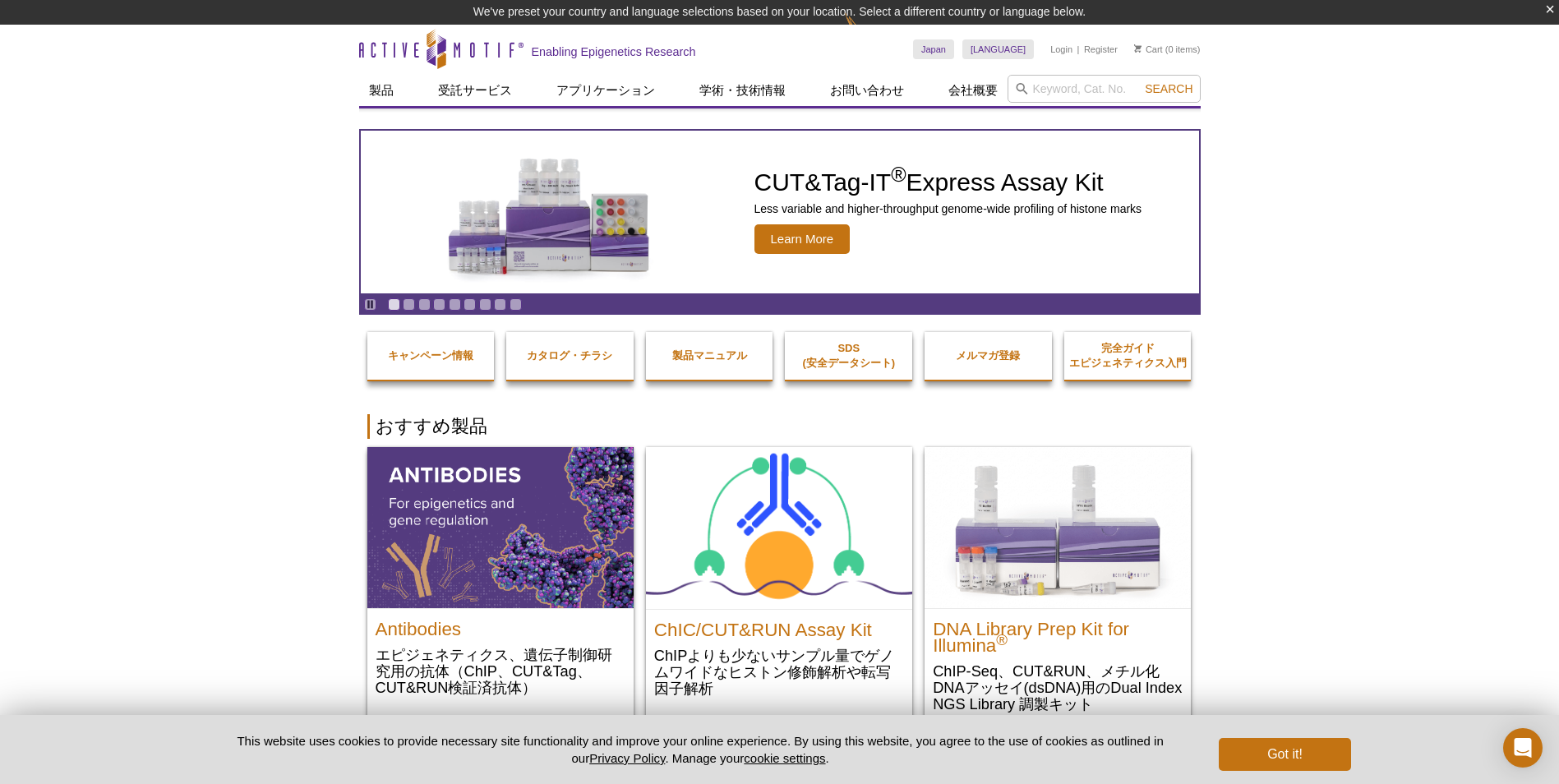 scroll, scrollTop: 0, scrollLeft: 0, axis: both 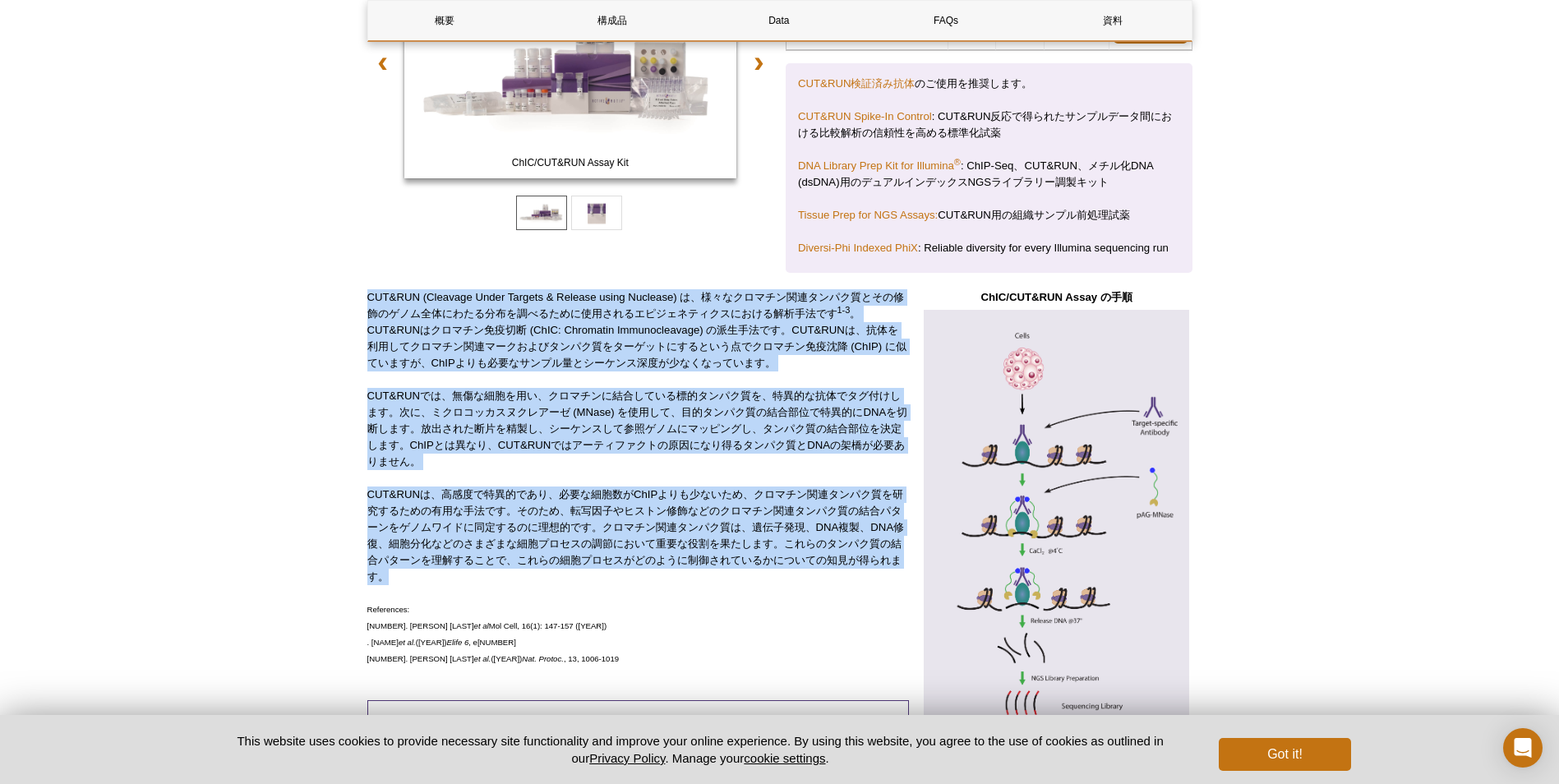 drag, startPoint x: 357, startPoint y: 296, endPoint x: 531, endPoint y: 582, distance: 334.77156 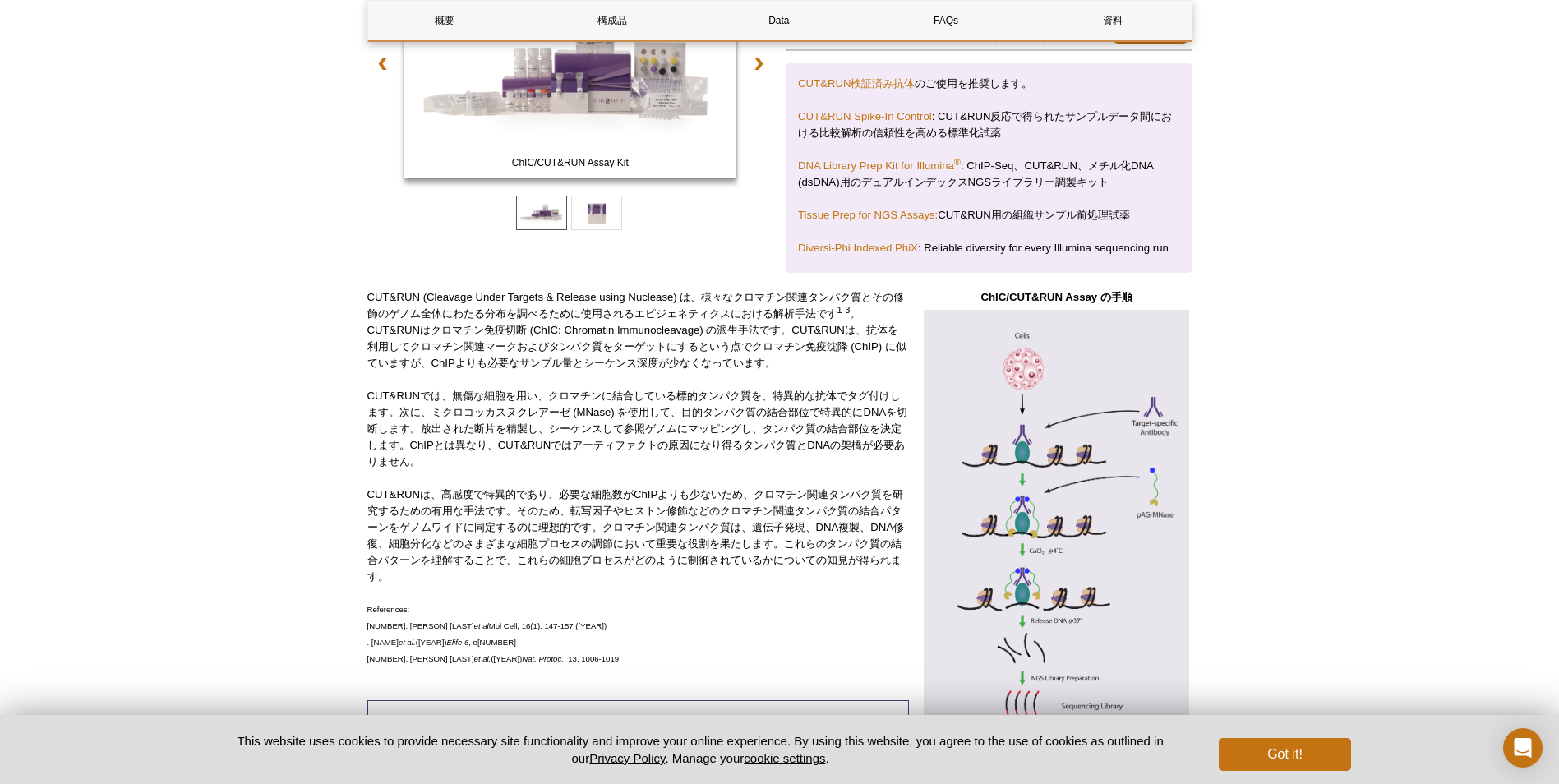 click on "CUT&RUNでは、無傷な細胞を用い、クロマチンに結合している標的タンパク質を、特異的な抗体でタグ付けします。次に、ミクロコッカスヌクレアーゼ (MNase) を使用して、目的タンパク質の結合部位で特異的にDNAを切断します。放出された断片を精製し、シーケンスして参照ゲノムにマッピングし、タンパク質の結合部位を決定します。ChIPとは異なり、CUT&RUNではアーティファクトの原因になり得るタンパク質とDNAの架橋が必要ありません。" at bounding box center (638, 429) 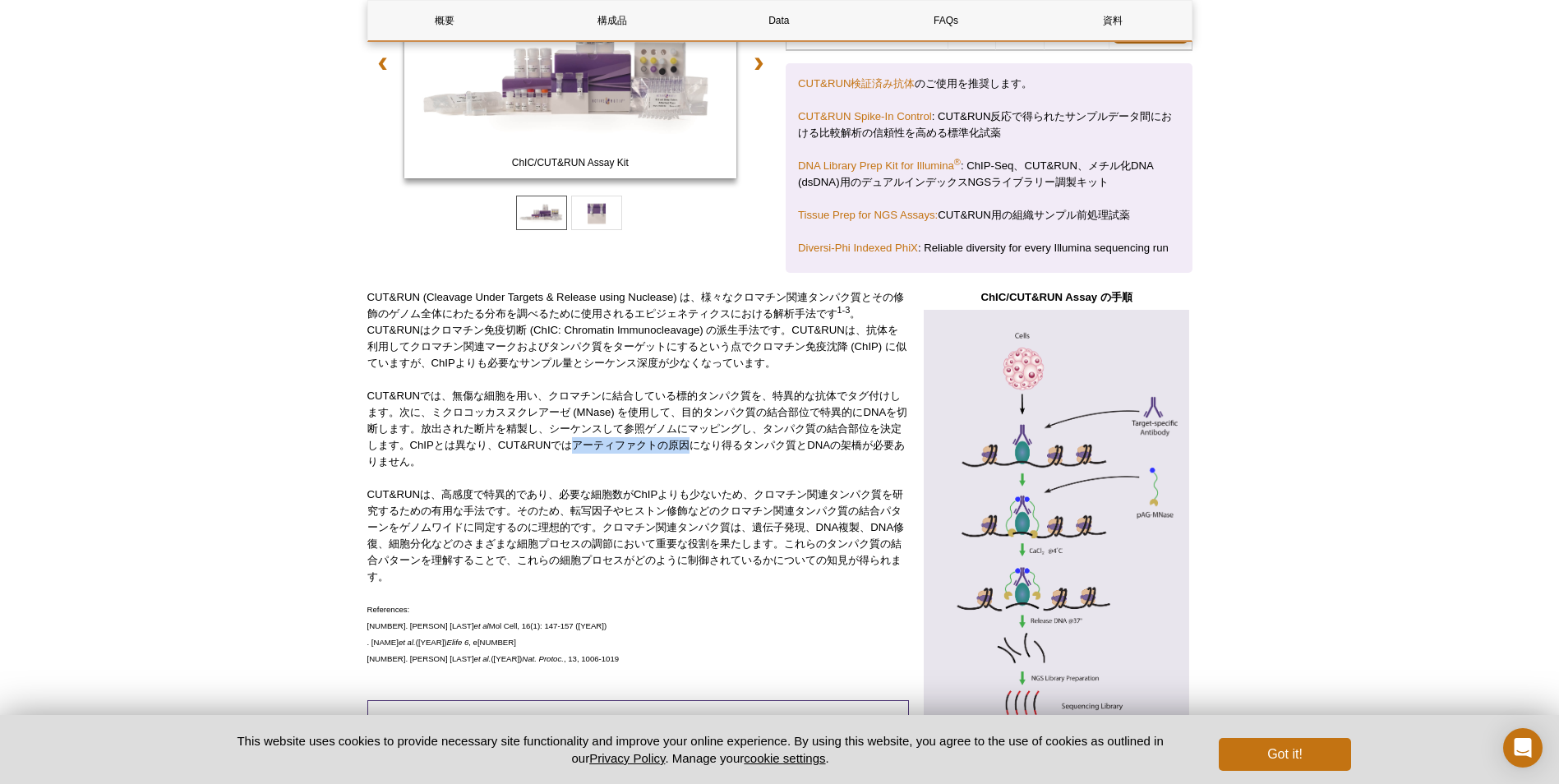 drag, startPoint x: 581, startPoint y: 444, endPoint x: 697, endPoint y: 442, distance: 116.01724 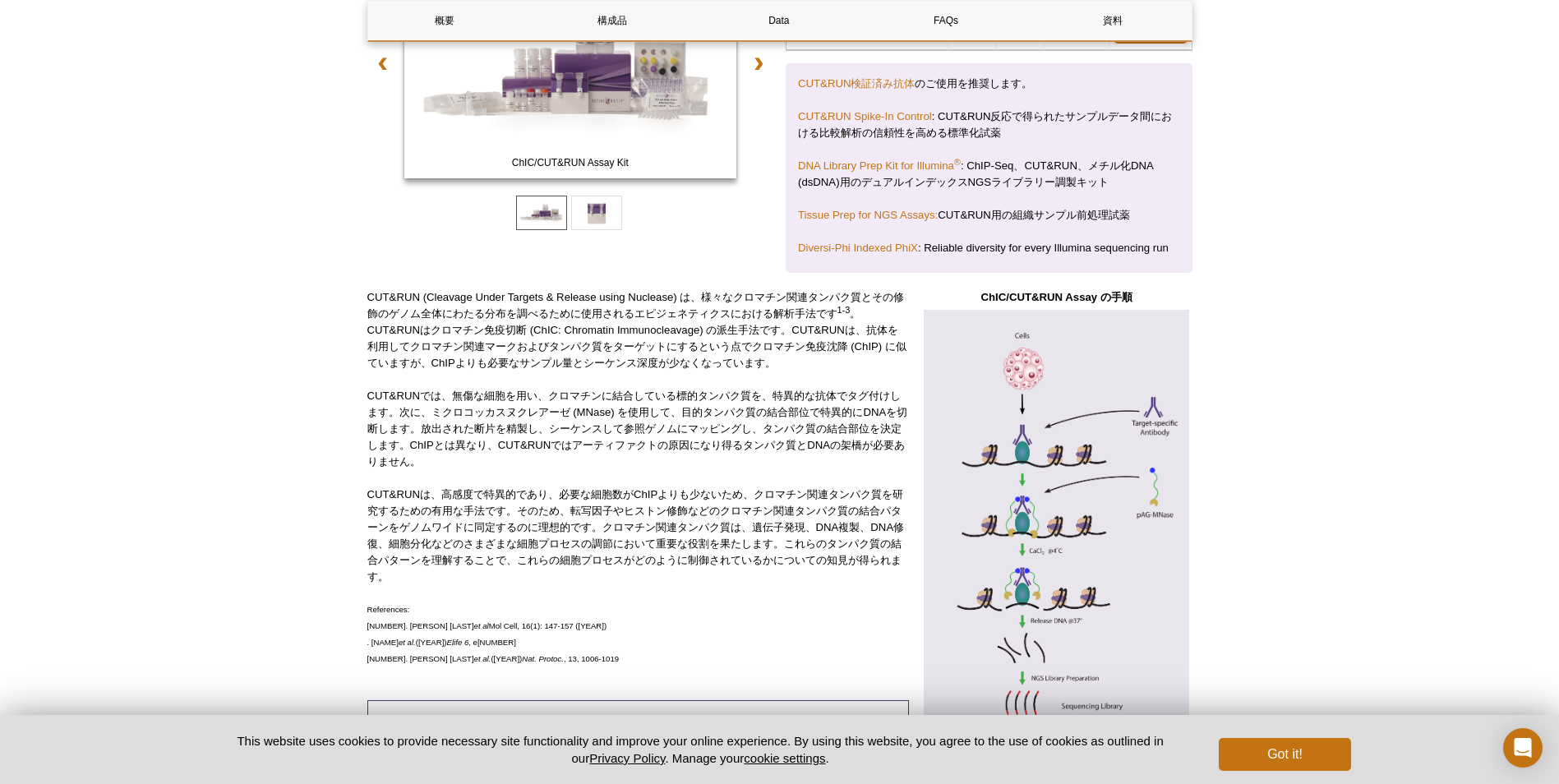 drag, startPoint x: 453, startPoint y: 449, endPoint x: 588, endPoint y: 473, distance: 137.1167 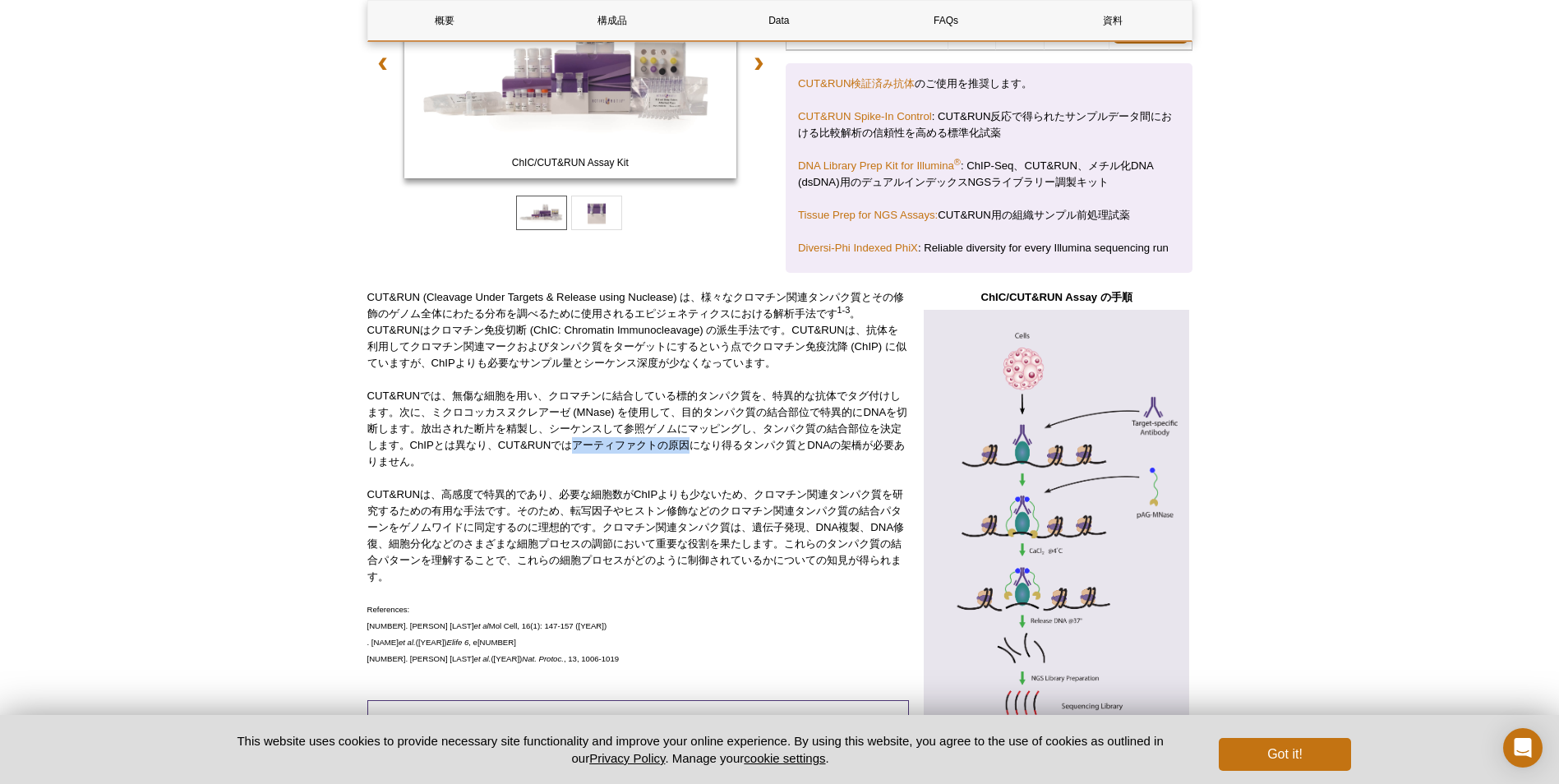 drag, startPoint x: 586, startPoint y: 443, endPoint x: 707, endPoint y: 448, distance: 121.10326 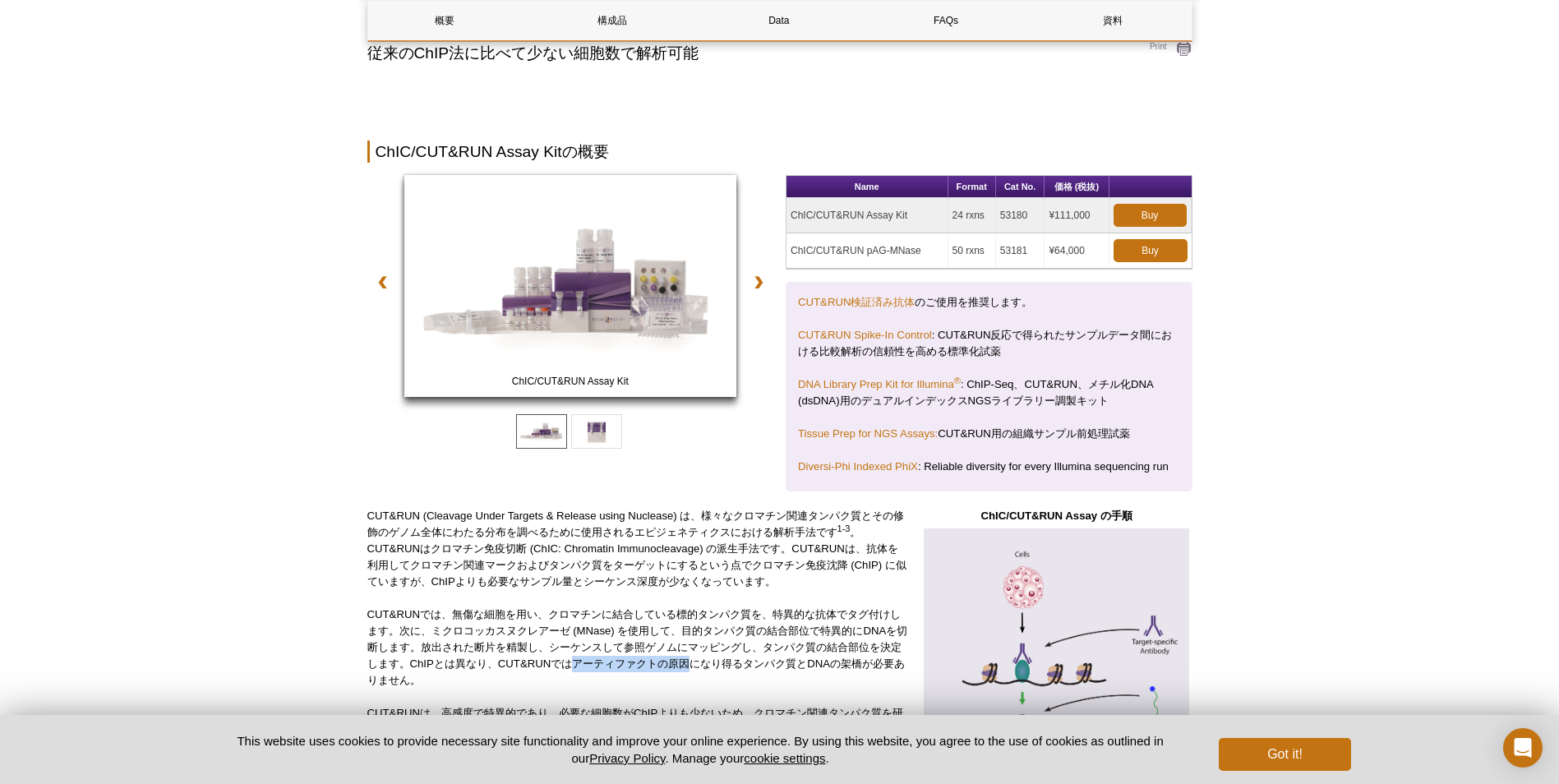 scroll, scrollTop: 247, scrollLeft: 0, axis: vertical 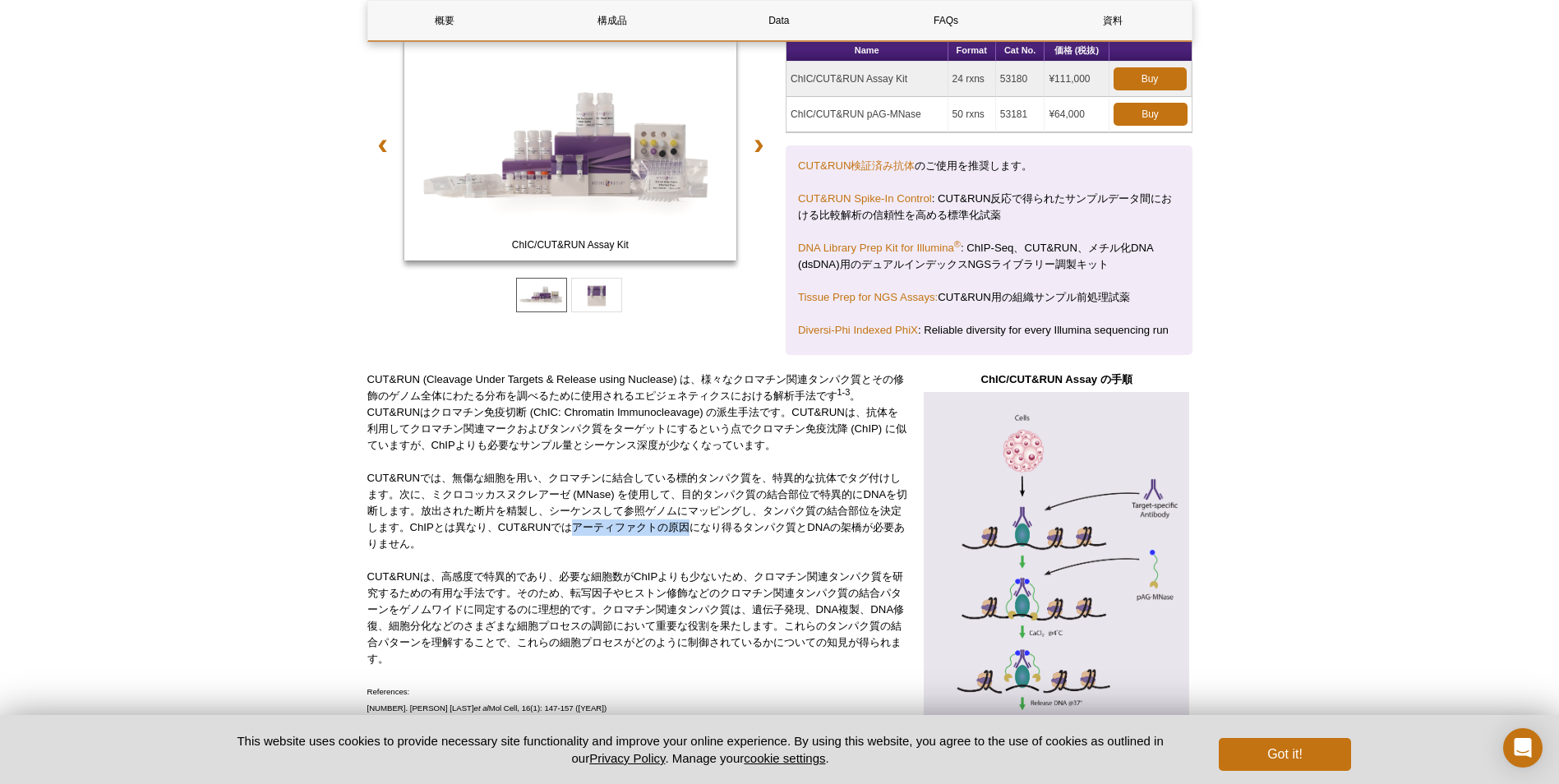 drag, startPoint x: 785, startPoint y: 80, endPoint x: 1075, endPoint y: 74, distance: 290.0621 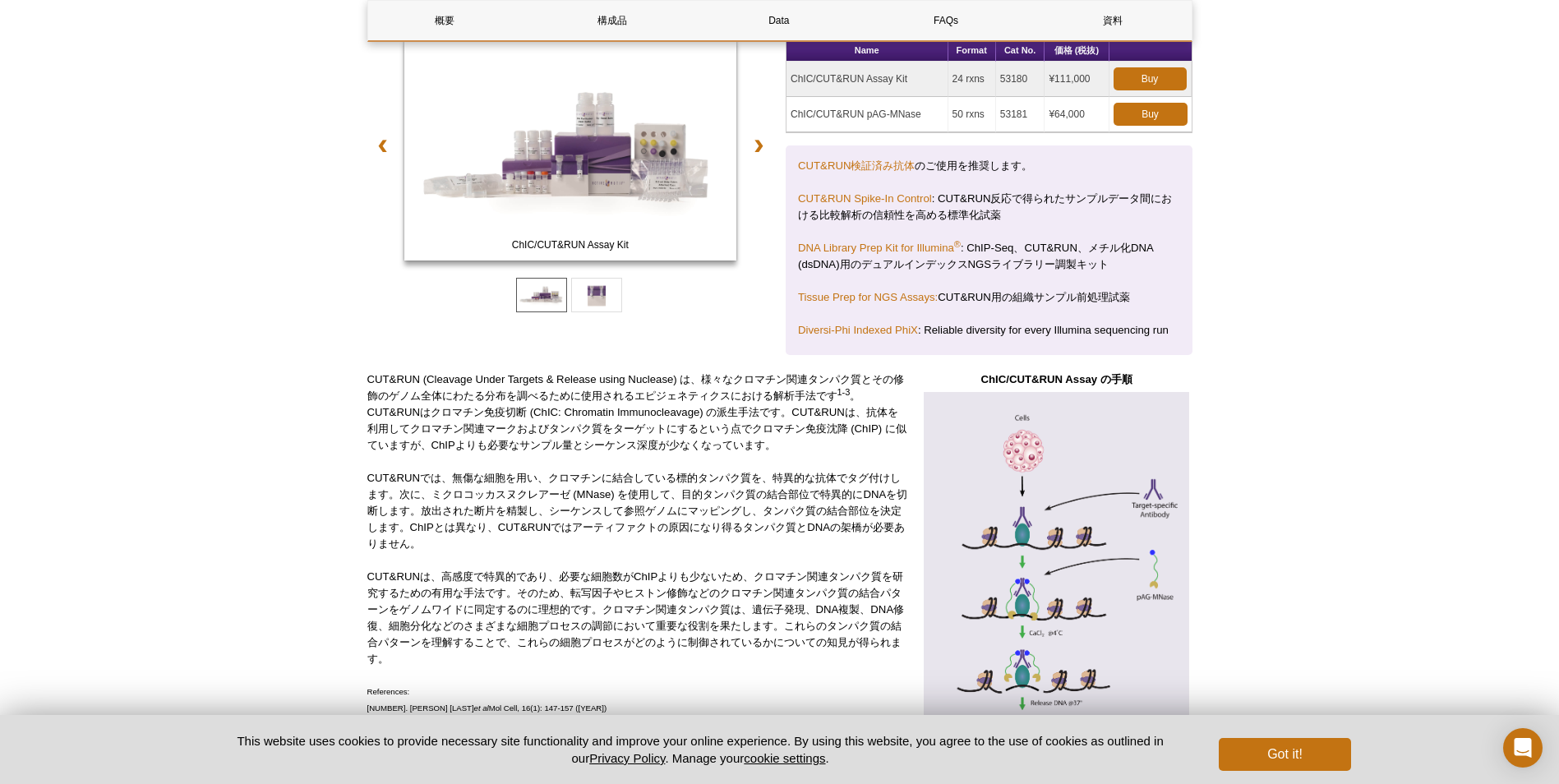 drag, startPoint x: 791, startPoint y: 81, endPoint x: 1096, endPoint y: 81, distance: 305 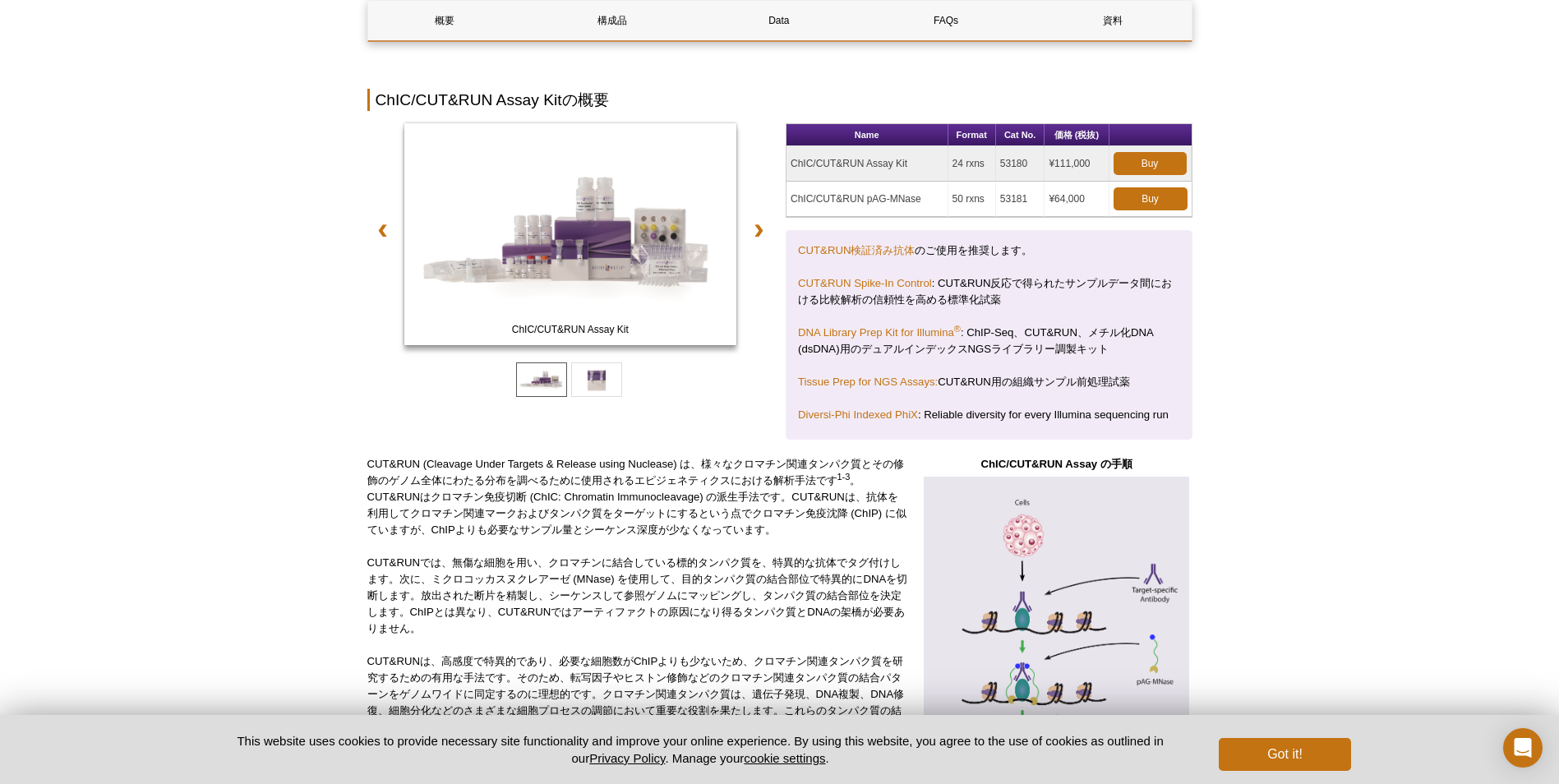 scroll, scrollTop: 0, scrollLeft: 0, axis: both 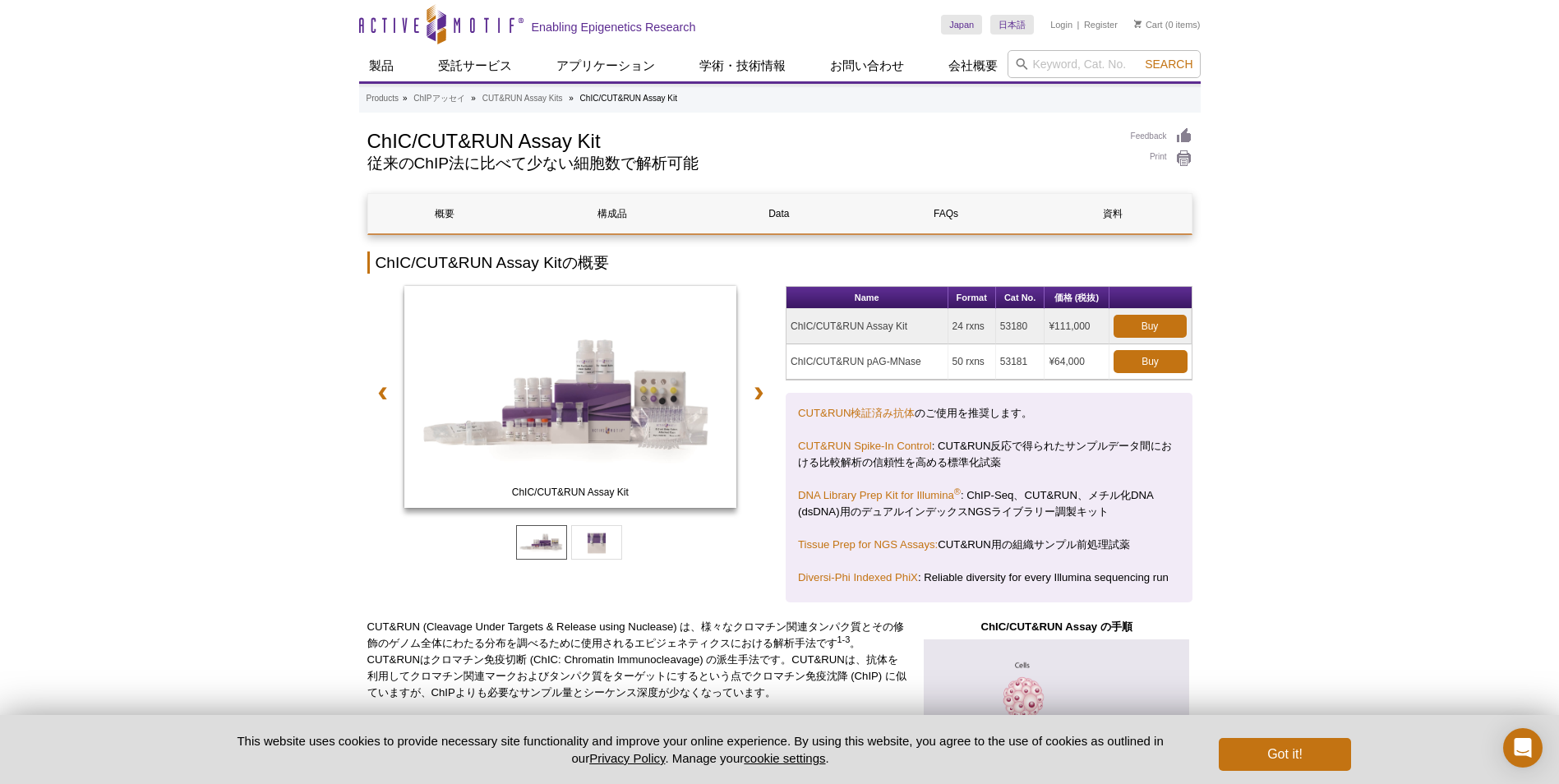 click on "ChIC/CUT&RUN pAG-MNase" at bounding box center [867, 362] 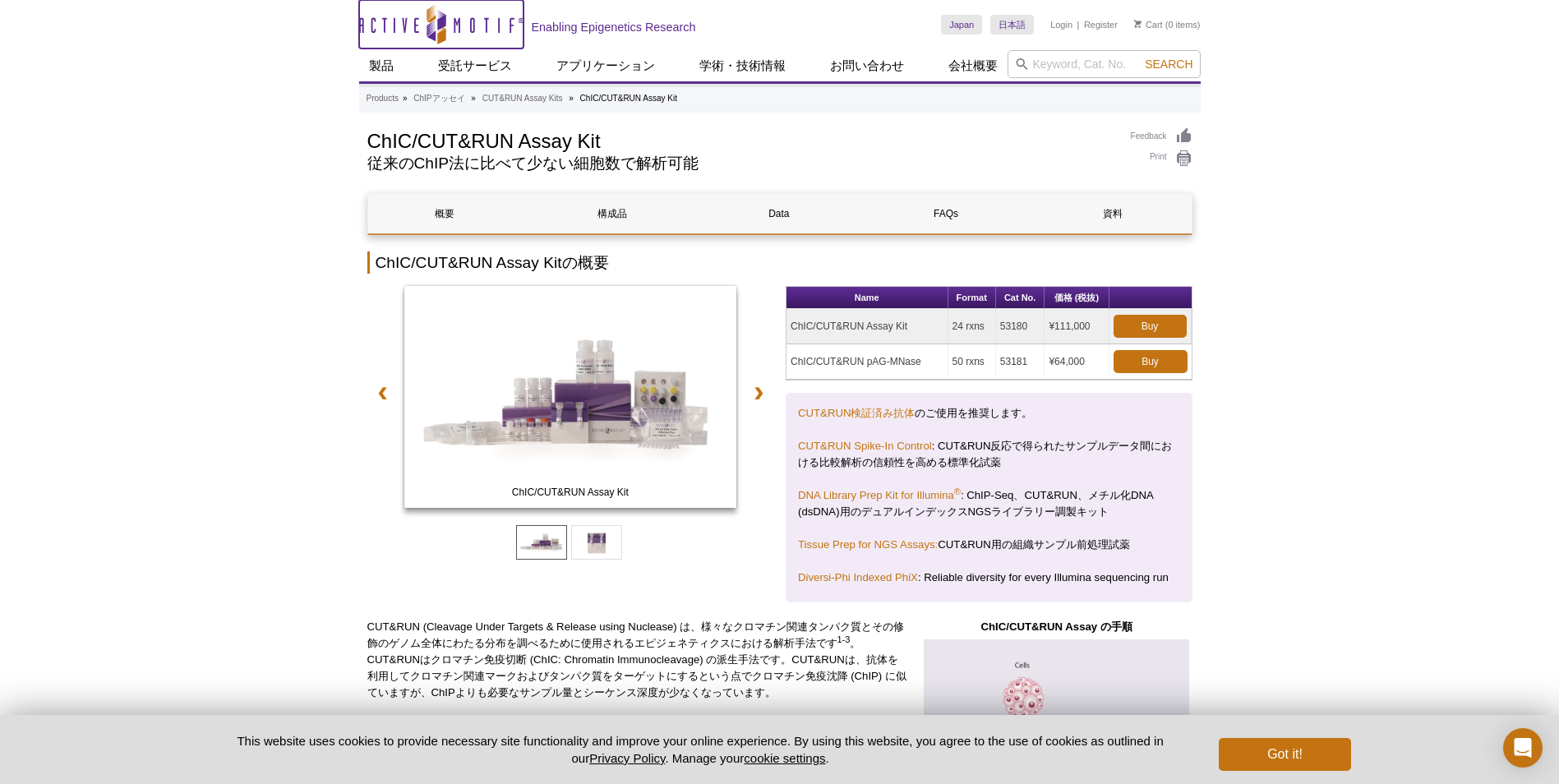 click on "Active Motif Logo" at bounding box center (441, 24) 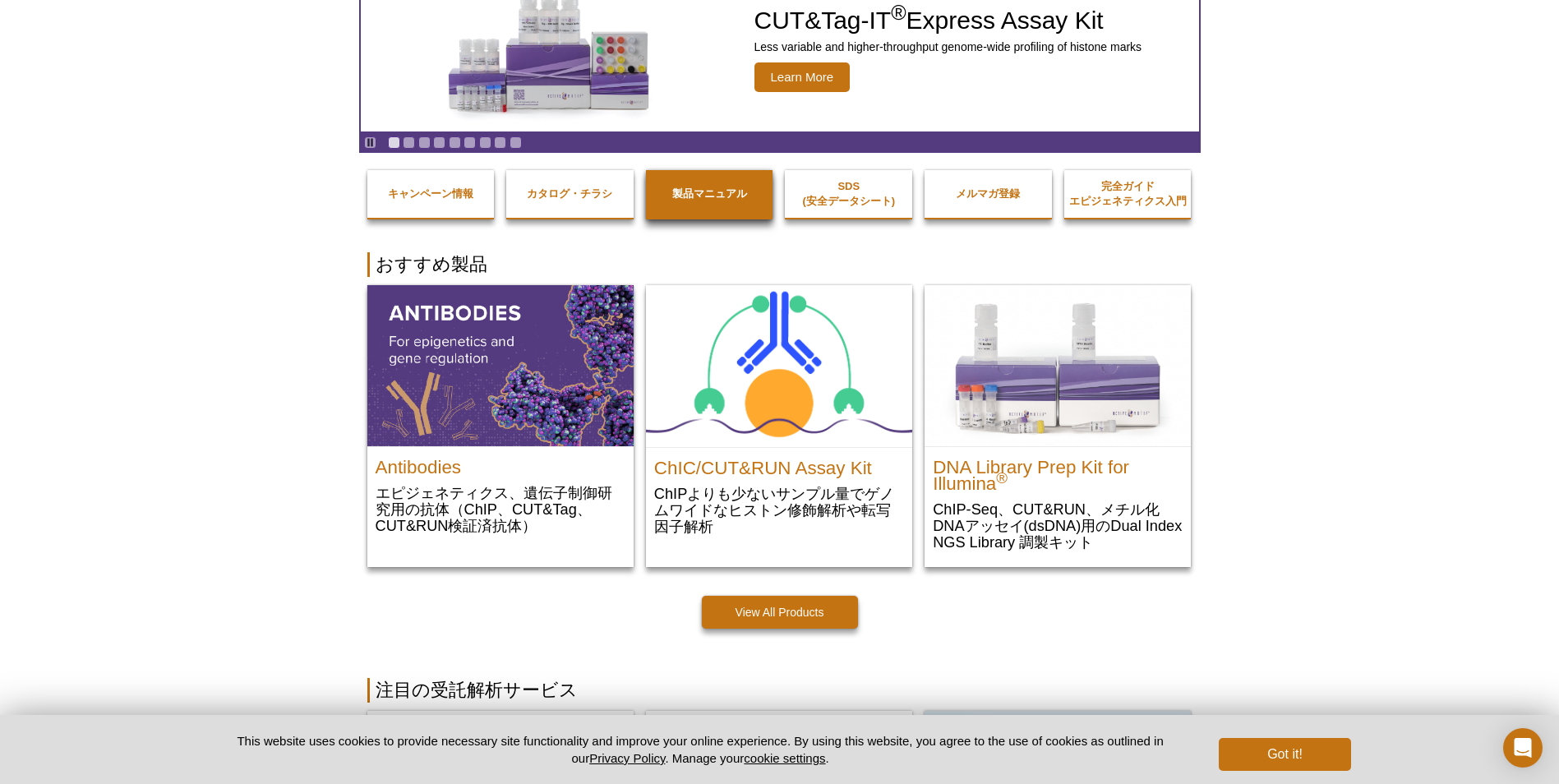 scroll, scrollTop: 0, scrollLeft: 0, axis: both 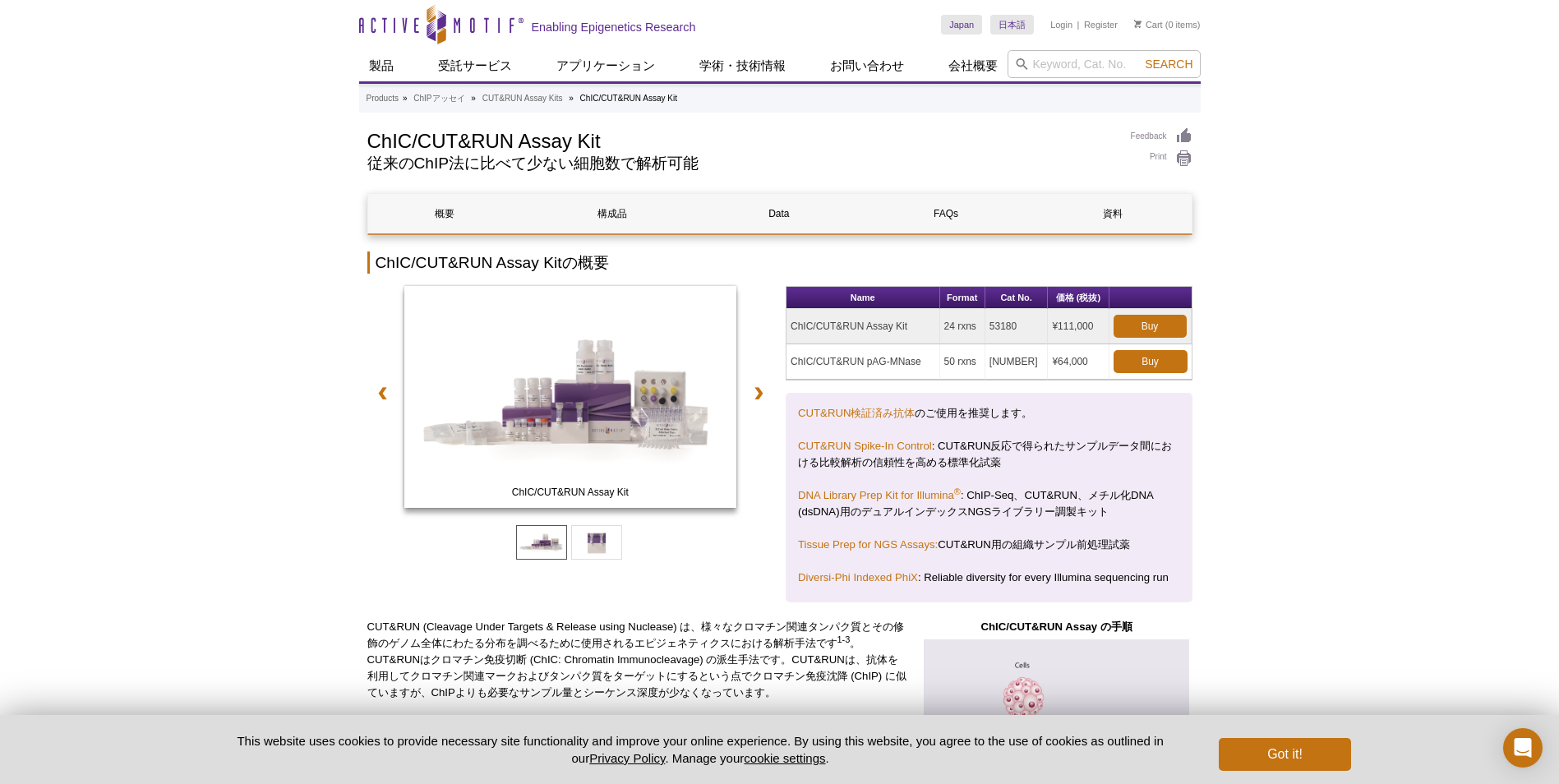 click on "Products »
ChIPアッセイ
»
CUT&RUN Assay Kits
»
ChIC/CUT&RUN Assay Kit
Feedback
Print
ChIC/CUT&RUN Assay Kit
従来のChIP法に比べて少ない細胞数で解析可能
概要
構成品
Data
FAQs
資料
ChIC/CUT&RUN Assay Kitの概要
ChIC/CUT&RUN Assay Kit
ChIC/CUT&RUN pAG-MNase
❮   ❯
Name
Format
Cat No.
価格 (税抜)
ChIC/CUT&RUN Assay Kit
24 rxns
Buy Buy" at bounding box center (780, 2180) 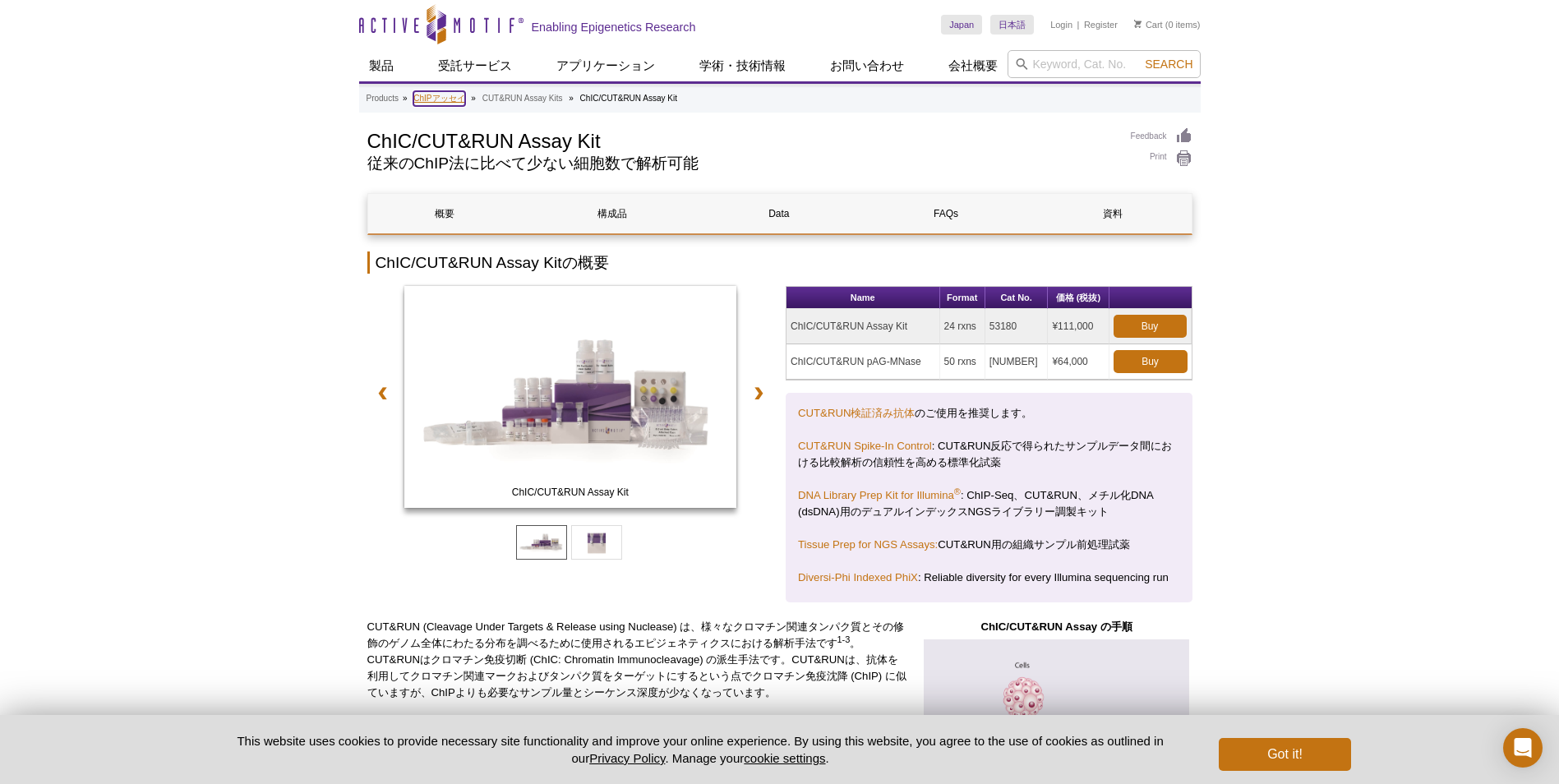 click on "ChIPアッセイ" at bounding box center [439, 99] 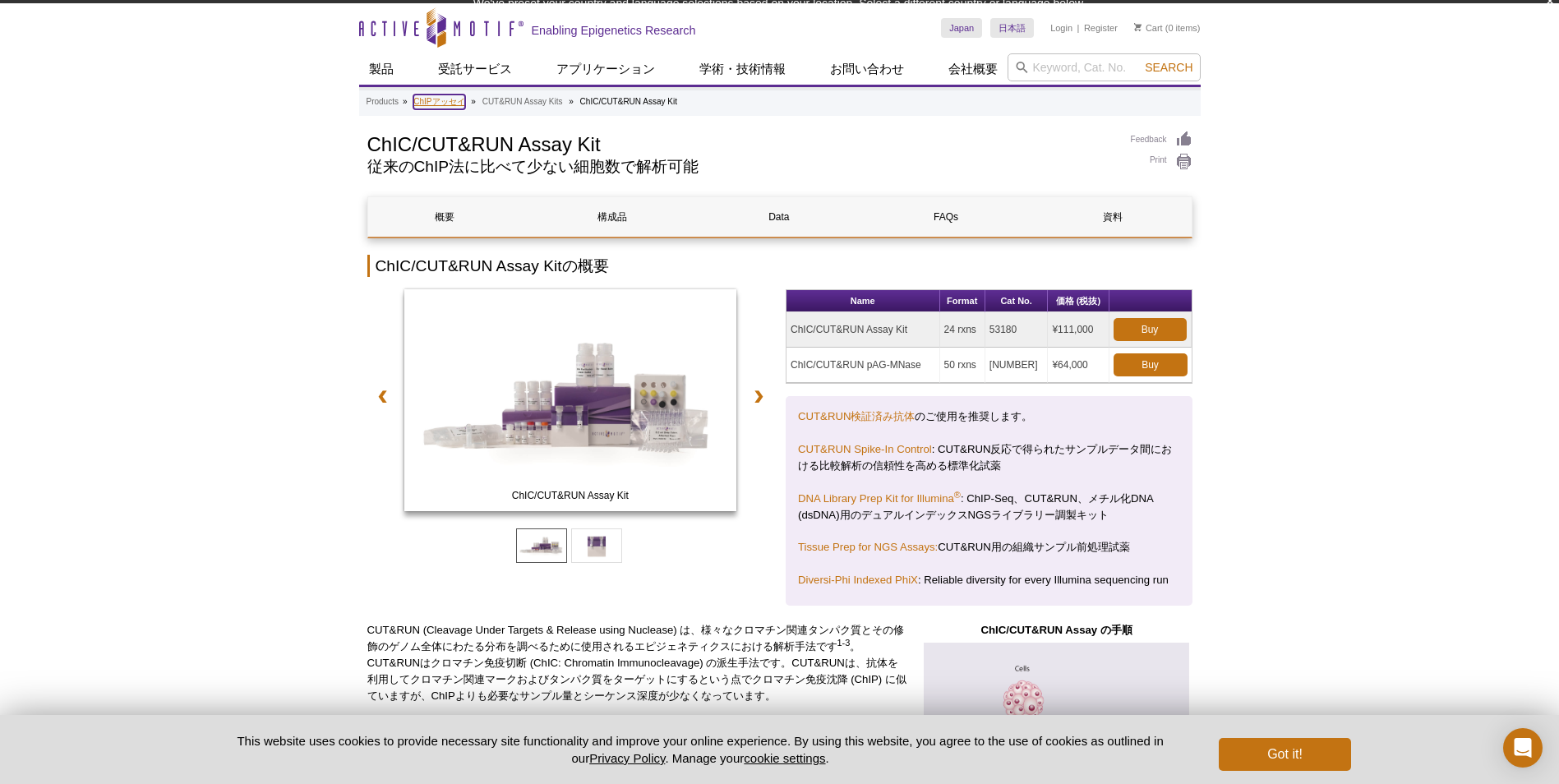 scroll, scrollTop: 0, scrollLeft: 0, axis: both 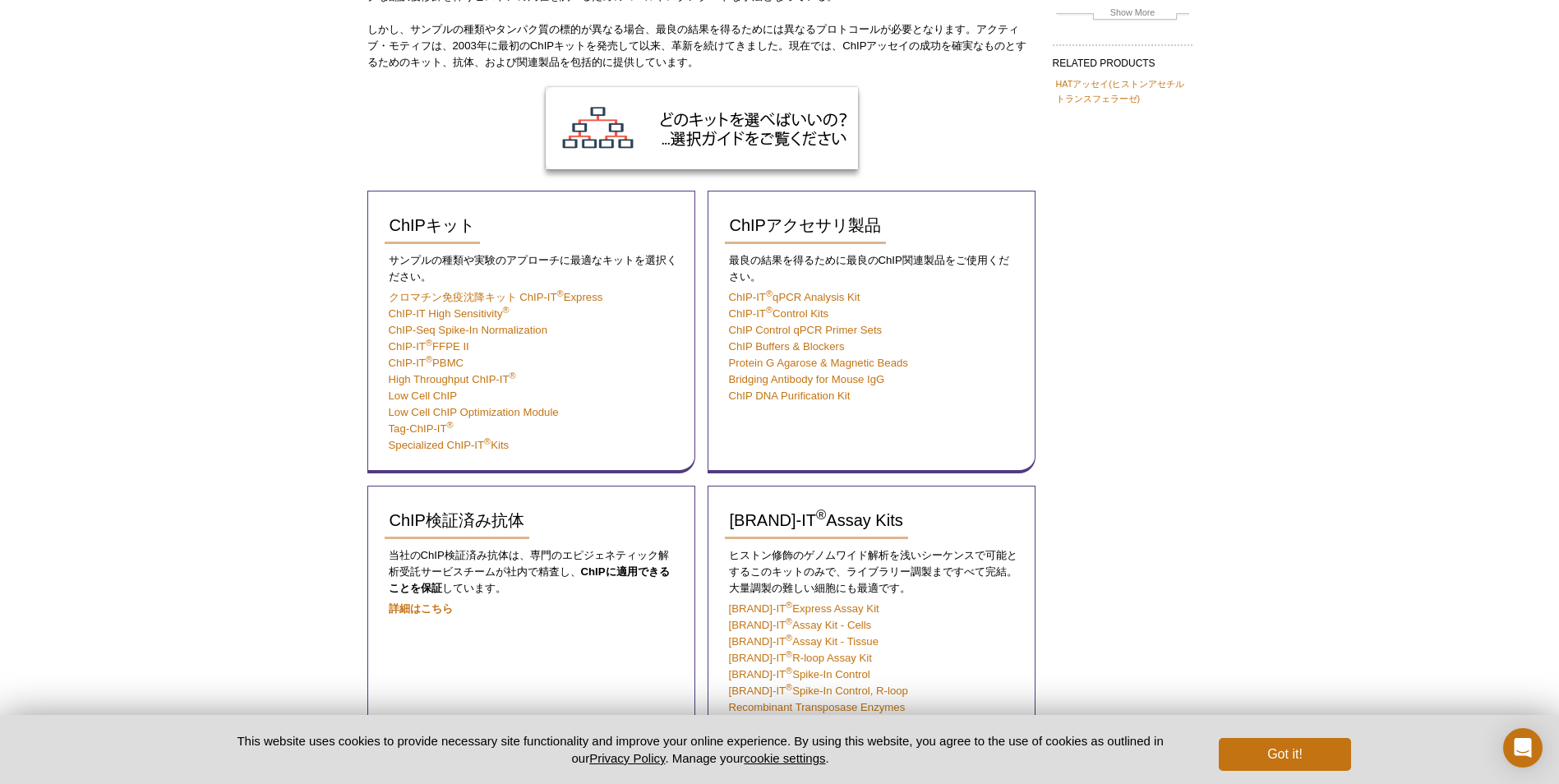 click on "Active Motif Logo
Enabling Epigenetics Research
0
Search
Skip to content
Active Motif Logo
Enabling Epigenetics Research
Japan
Australia
Austria
Belgium
Brazil
Canada
China" at bounding box center [779, 556] 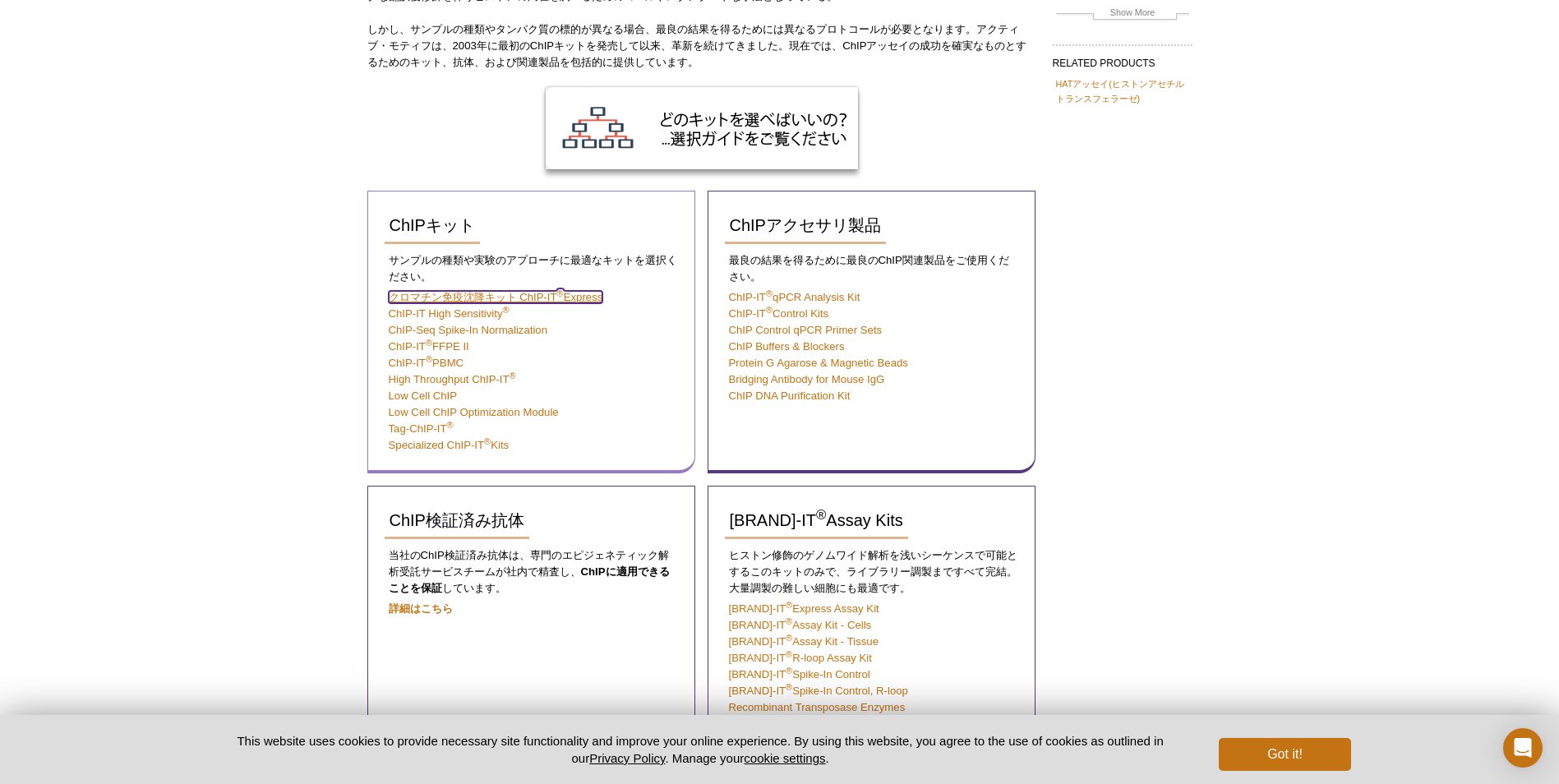 click on "クロマチン免疫沈降キット ChIP-IT ®  Express" at bounding box center [496, 297] 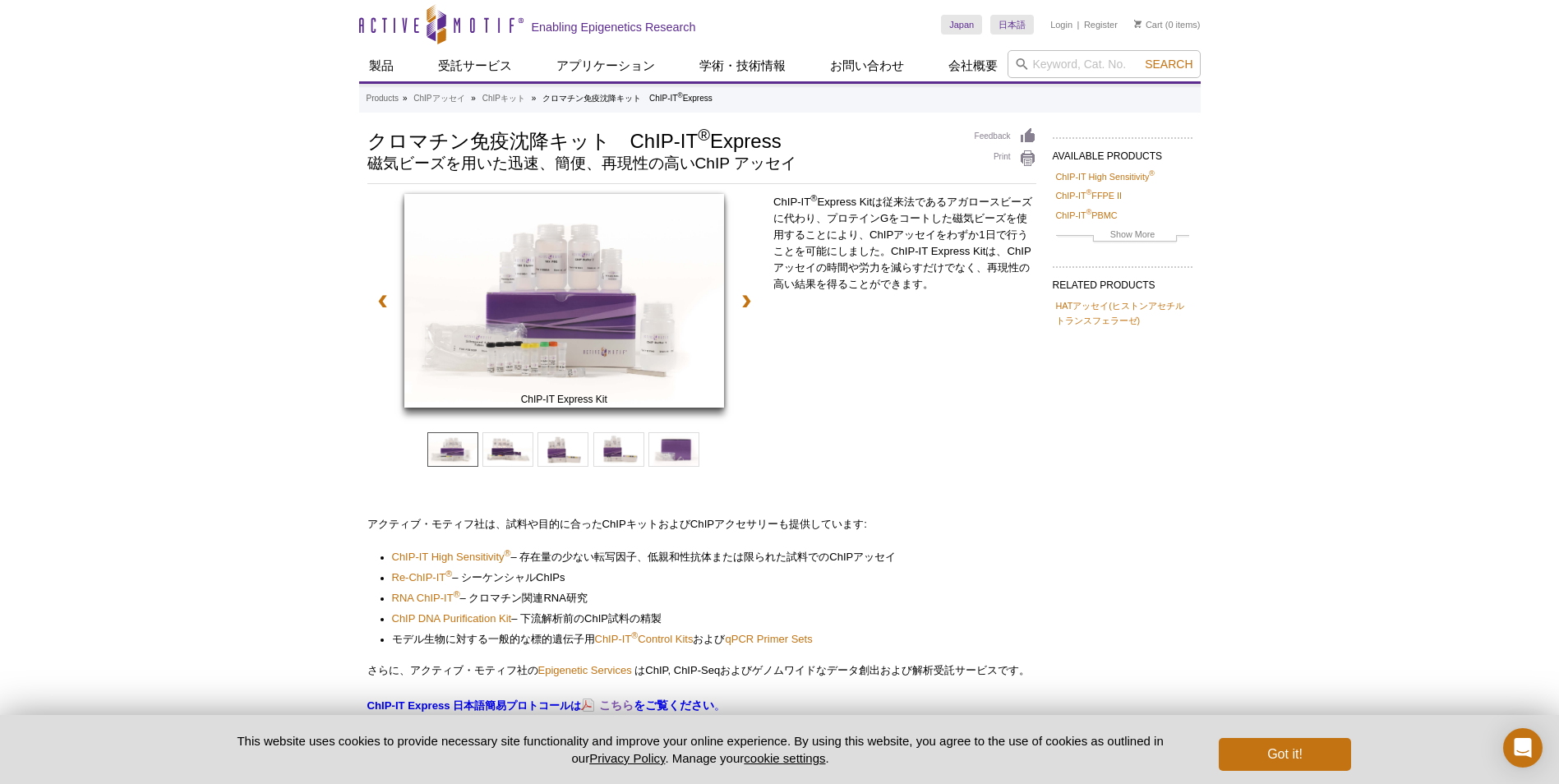 scroll, scrollTop: 0, scrollLeft: 0, axis: both 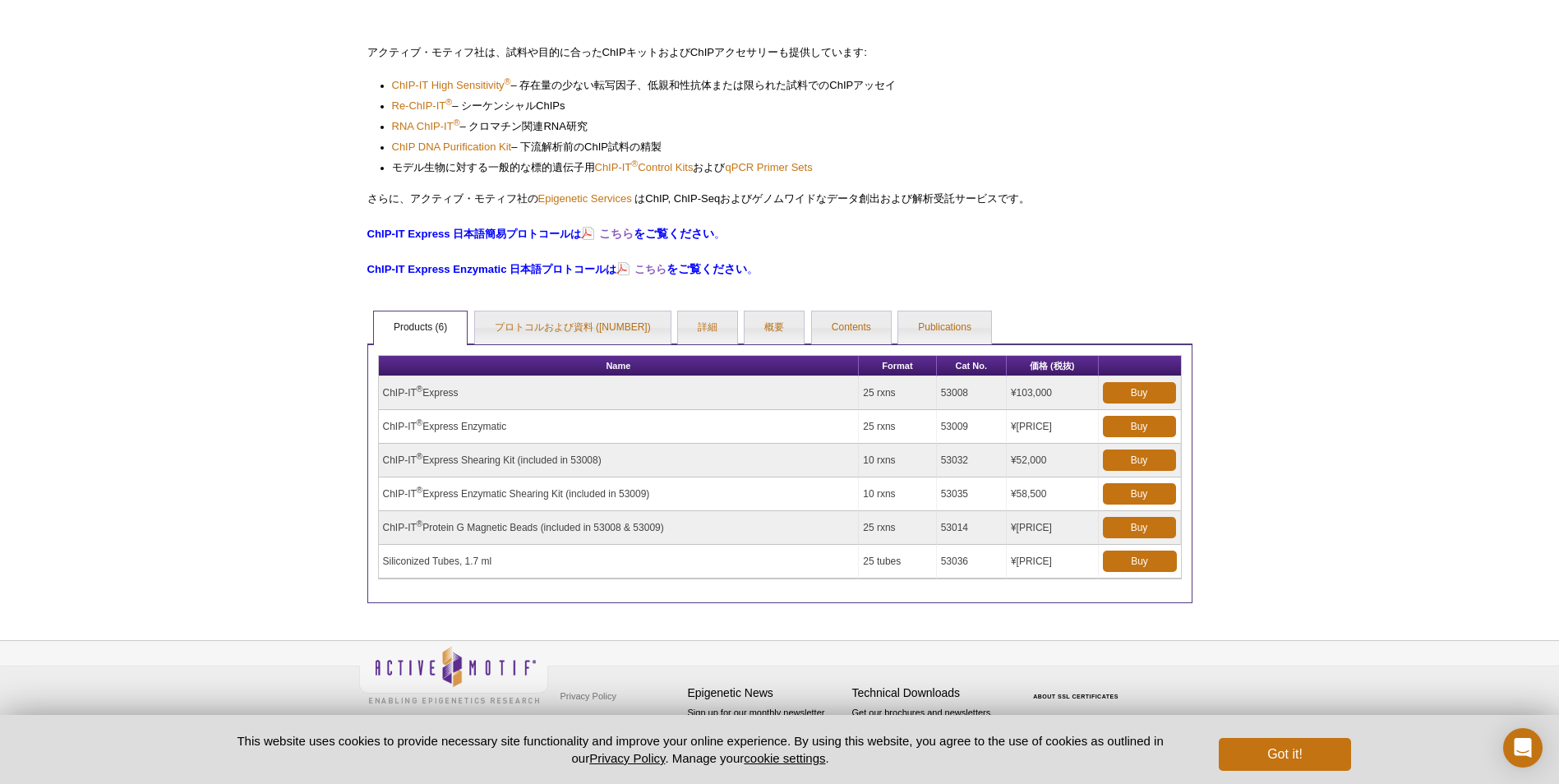 drag, startPoint x: 385, startPoint y: 390, endPoint x: 522, endPoint y: 385, distance: 137.09121 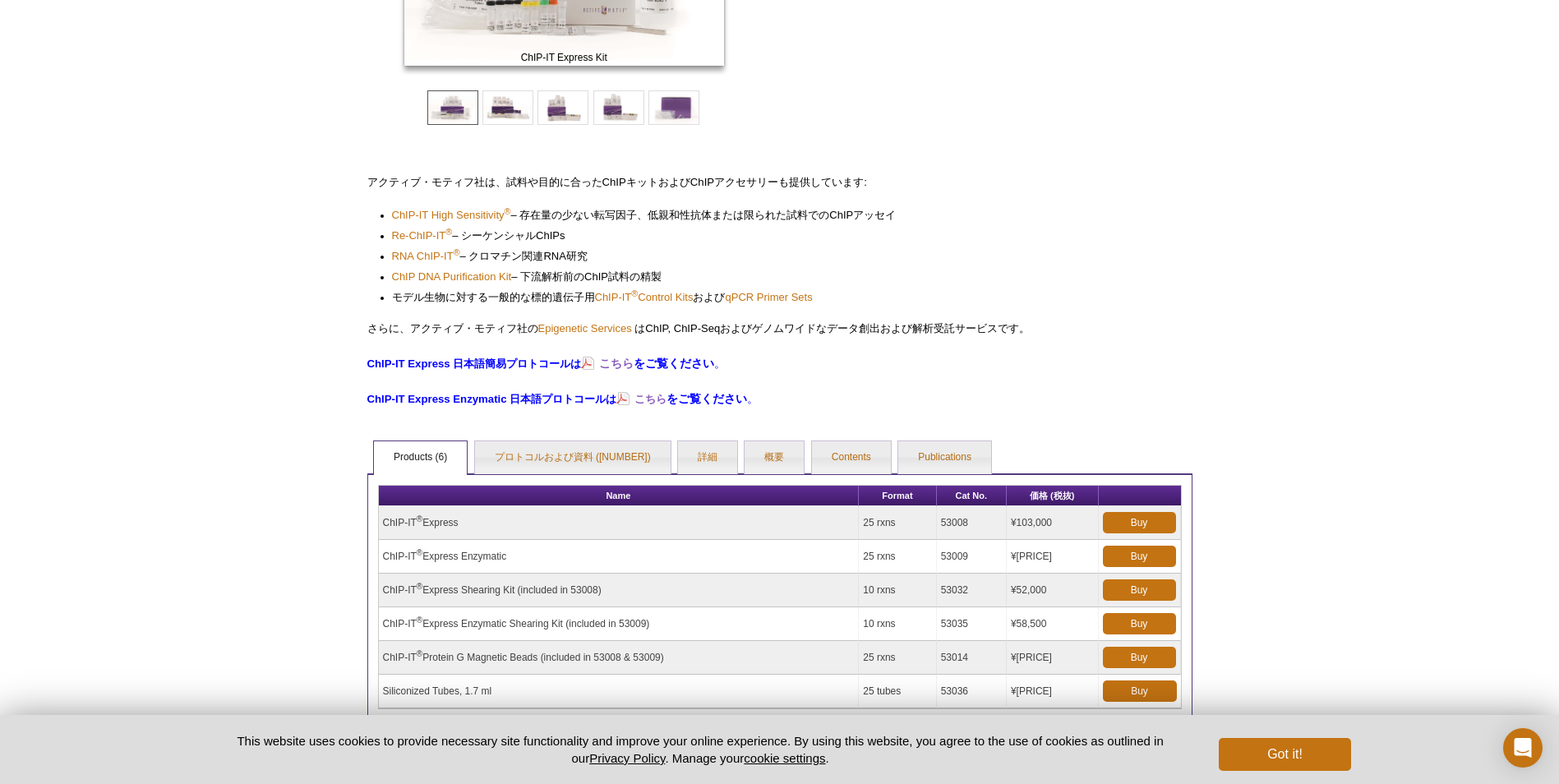 scroll, scrollTop: 472, scrollLeft: 0, axis: vertical 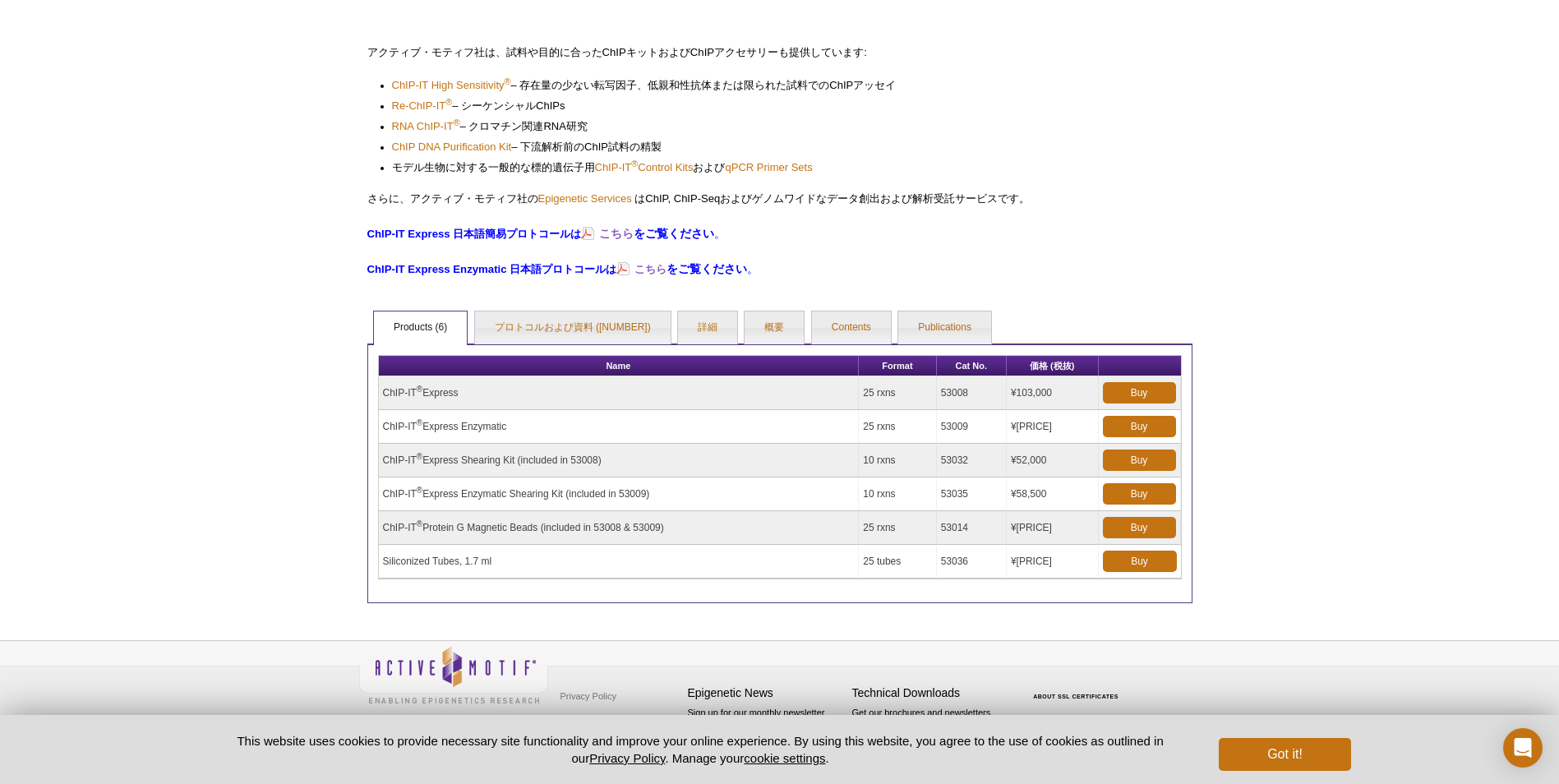 drag, startPoint x: 446, startPoint y: 404, endPoint x: 452, endPoint y: 390, distance: 15.231546 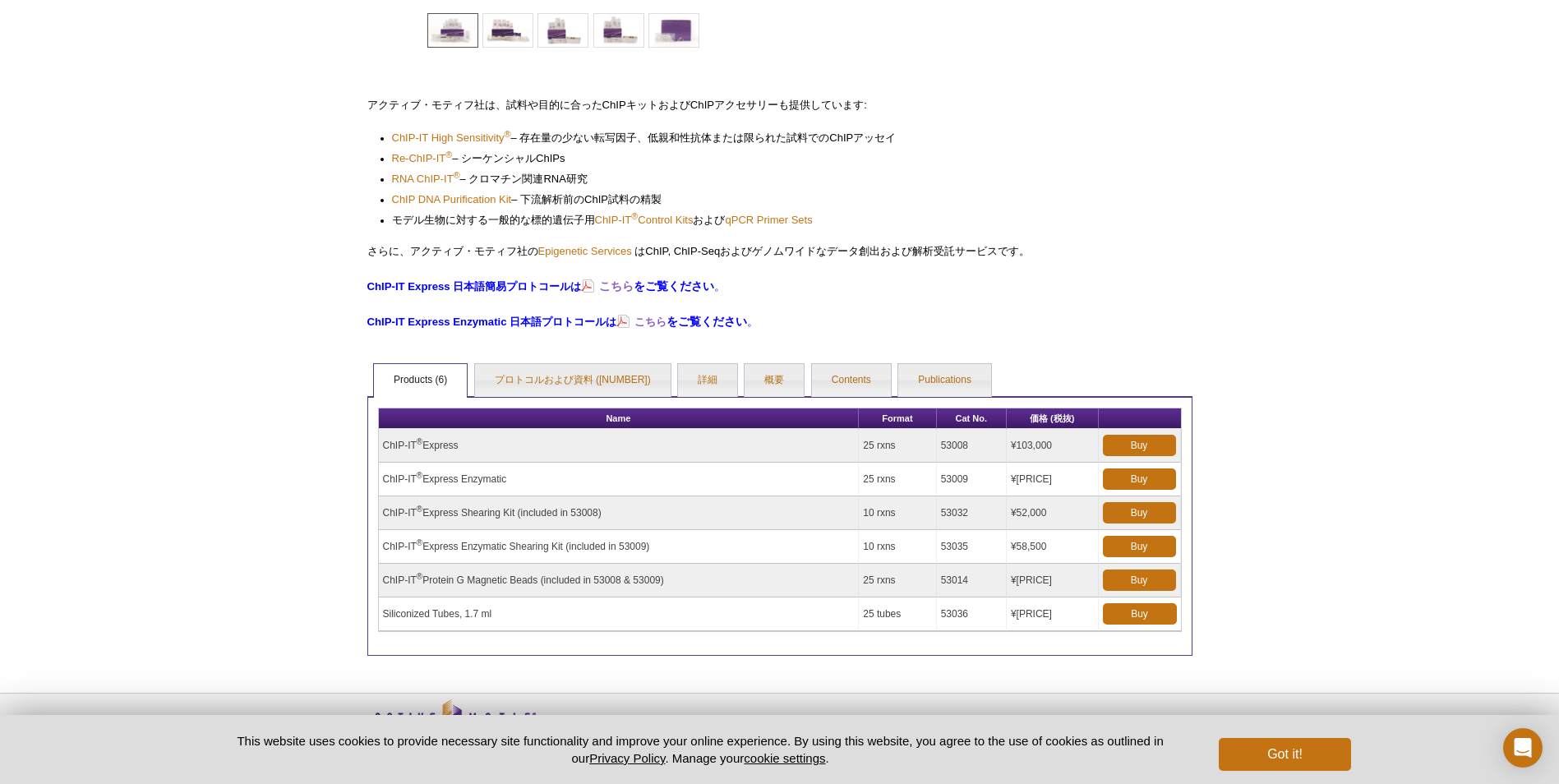 scroll, scrollTop: 472, scrollLeft: 0, axis: vertical 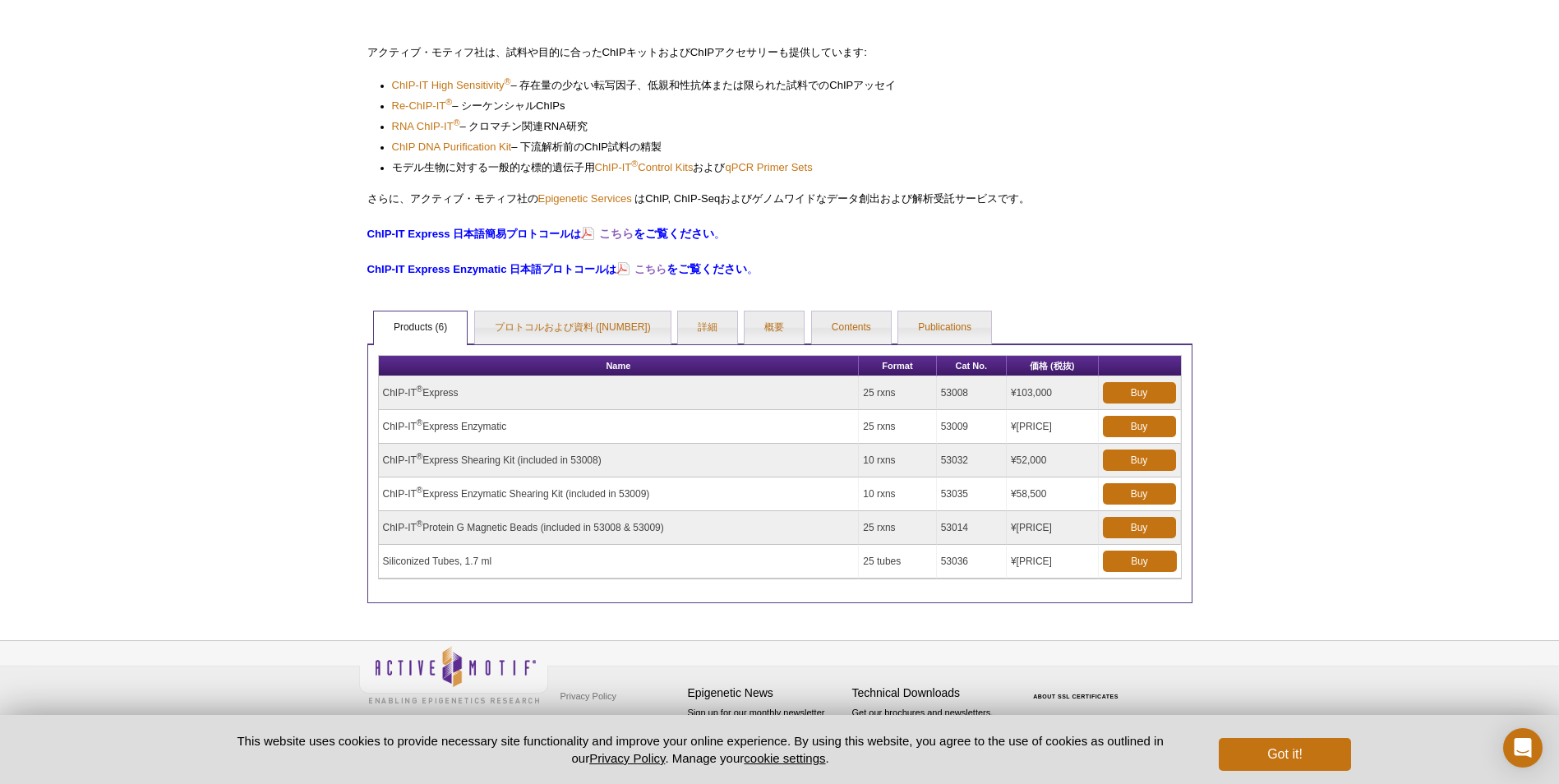 click on "53009" at bounding box center (971, 393) 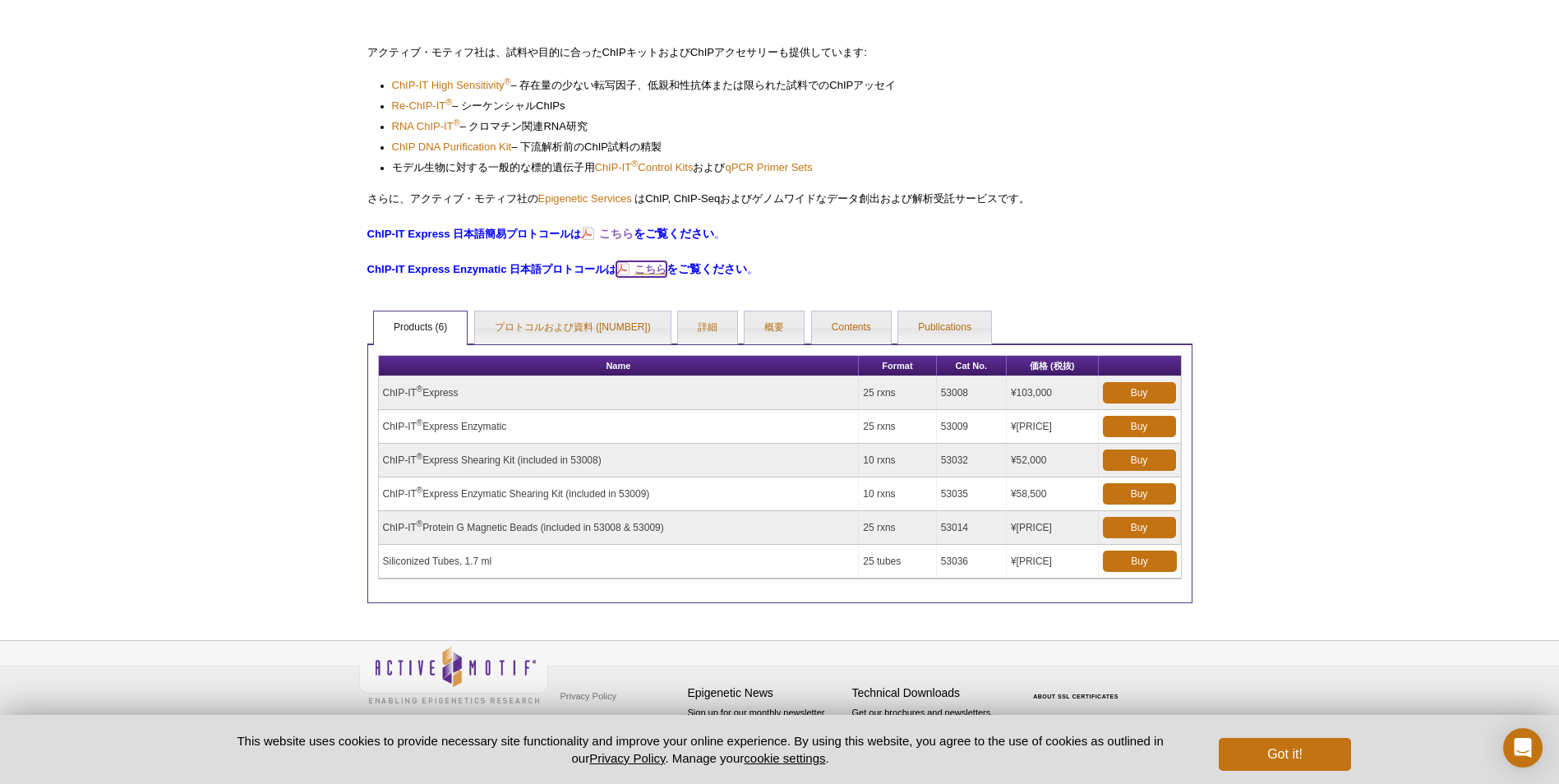 click on "こちら" at bounding box center [650, 269] 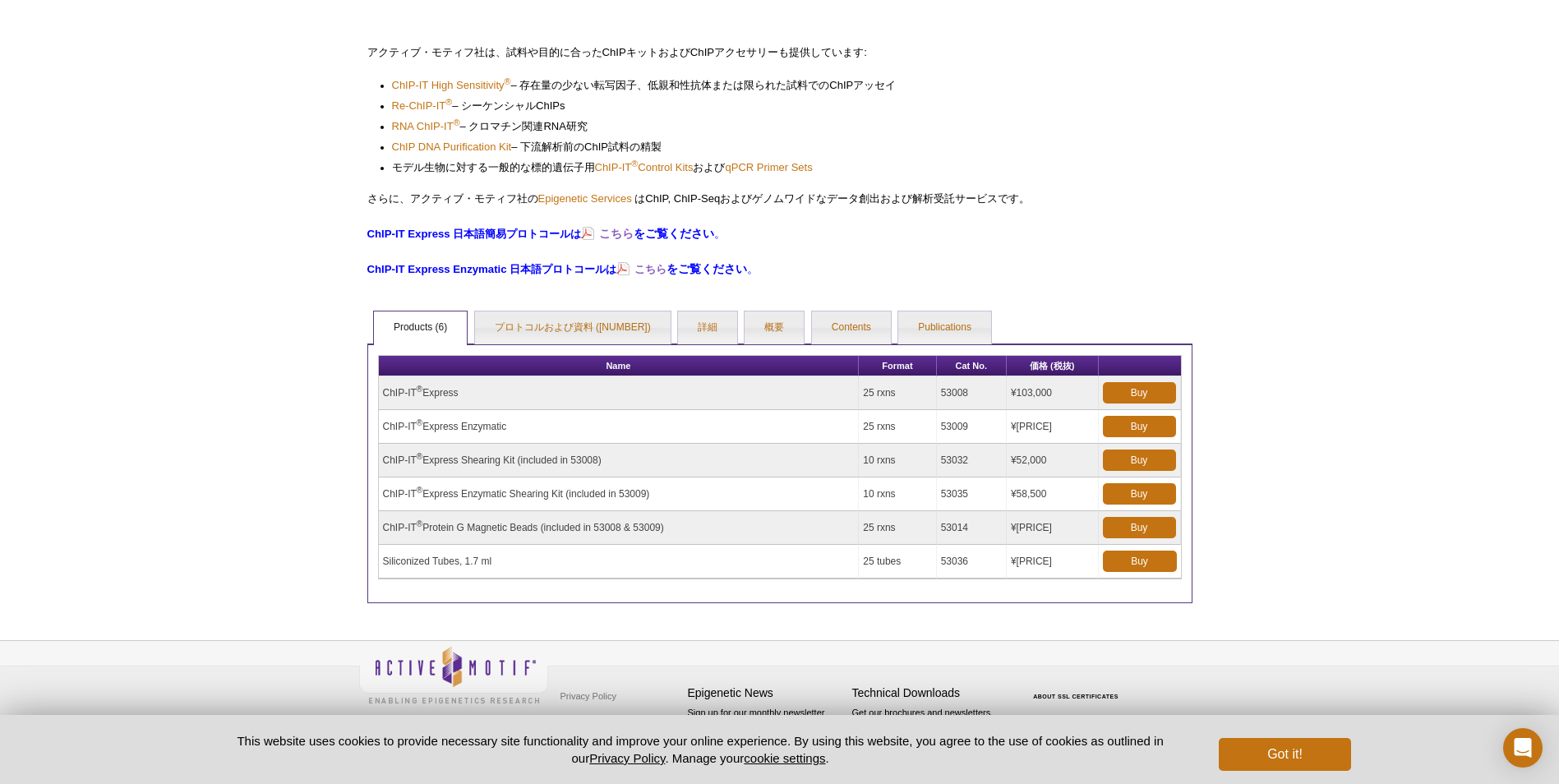 click on "Active Motif Logo
Enabling Epigenetics Research
0
Search
Skip to content
Active Motif Logo
Enabling Epigenetics Research
Japan
Australia
Austria
Belgium
Brazil
Canada
China" at bounding box center [779, 156] 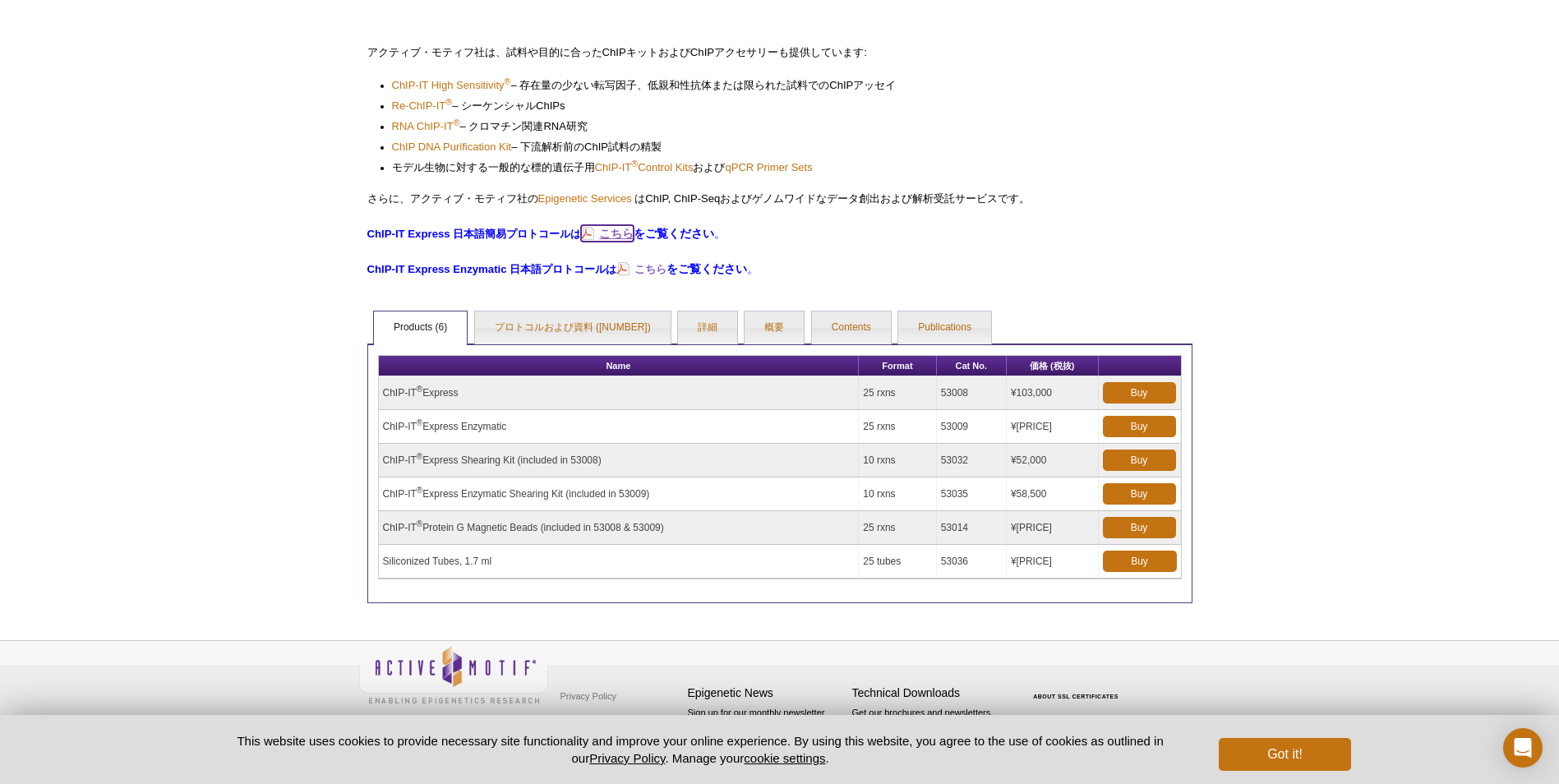 click on "こちら" at bounding box center [616, 233] 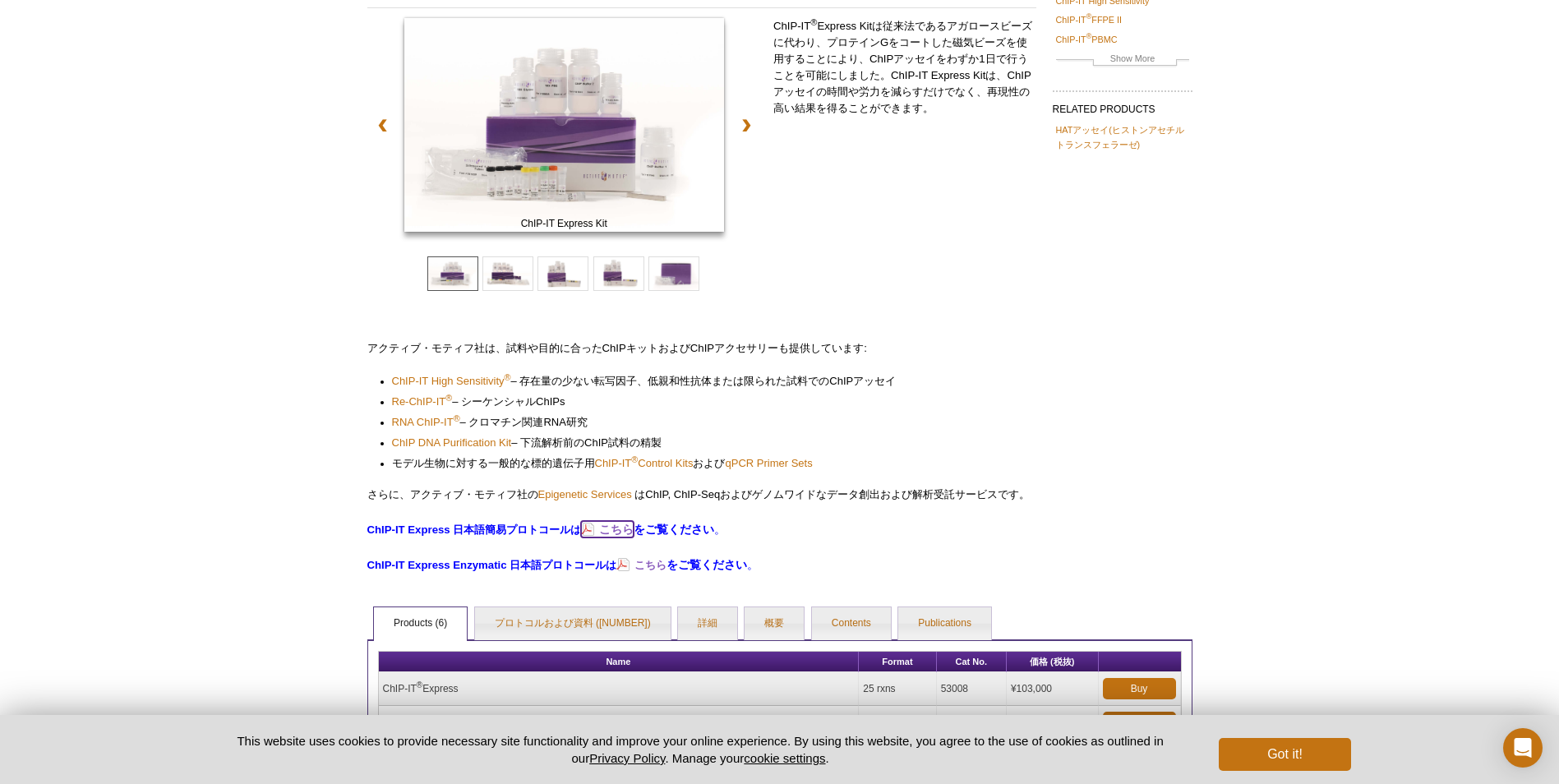 scroll, scrollTop: 0, scrollLeft: 0, axis: both 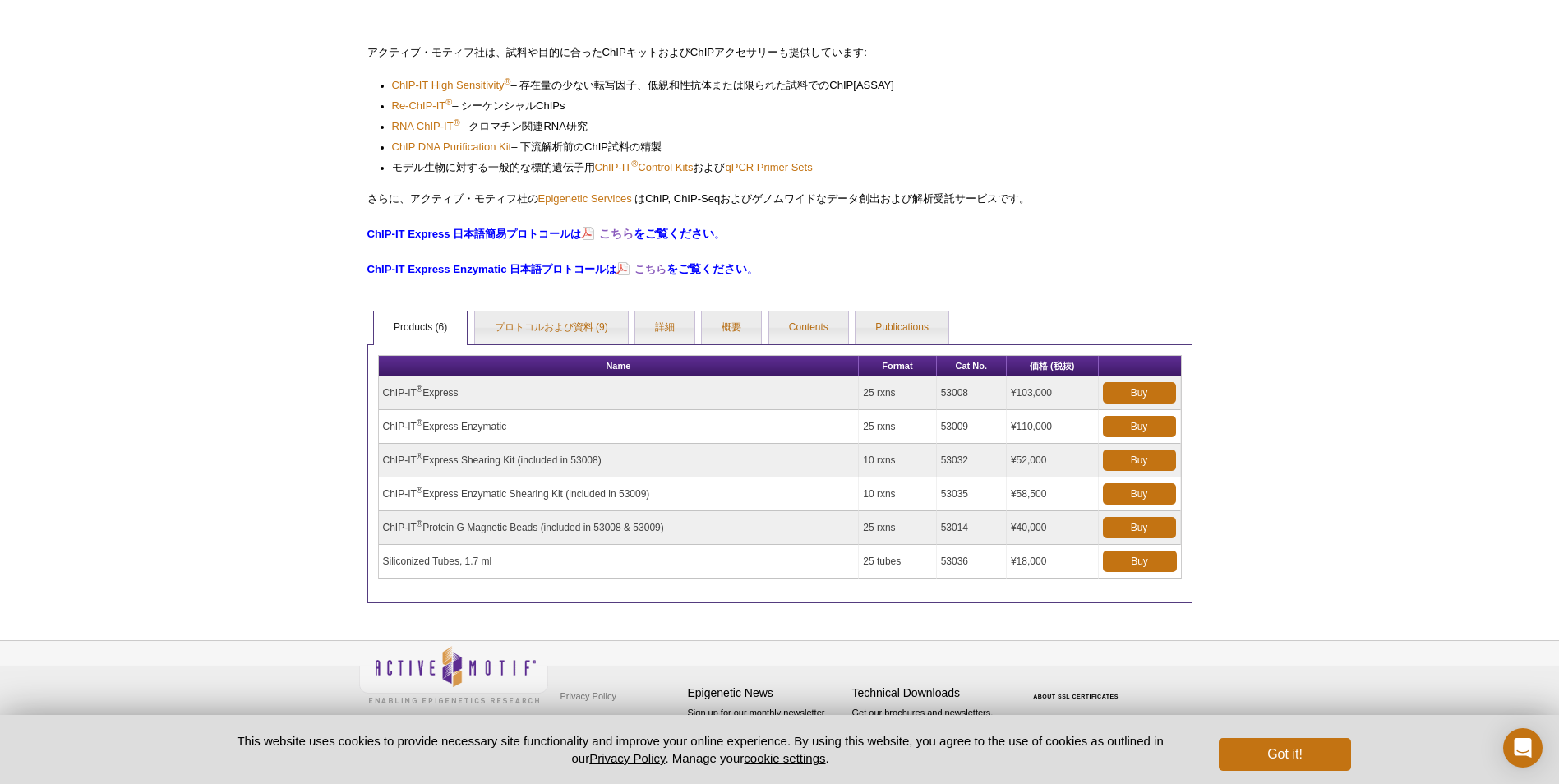 drag, startPoint x: 1059, startPoint y: 392, endPoint x: 1016, endPoint y: 393, distance: 43.011626 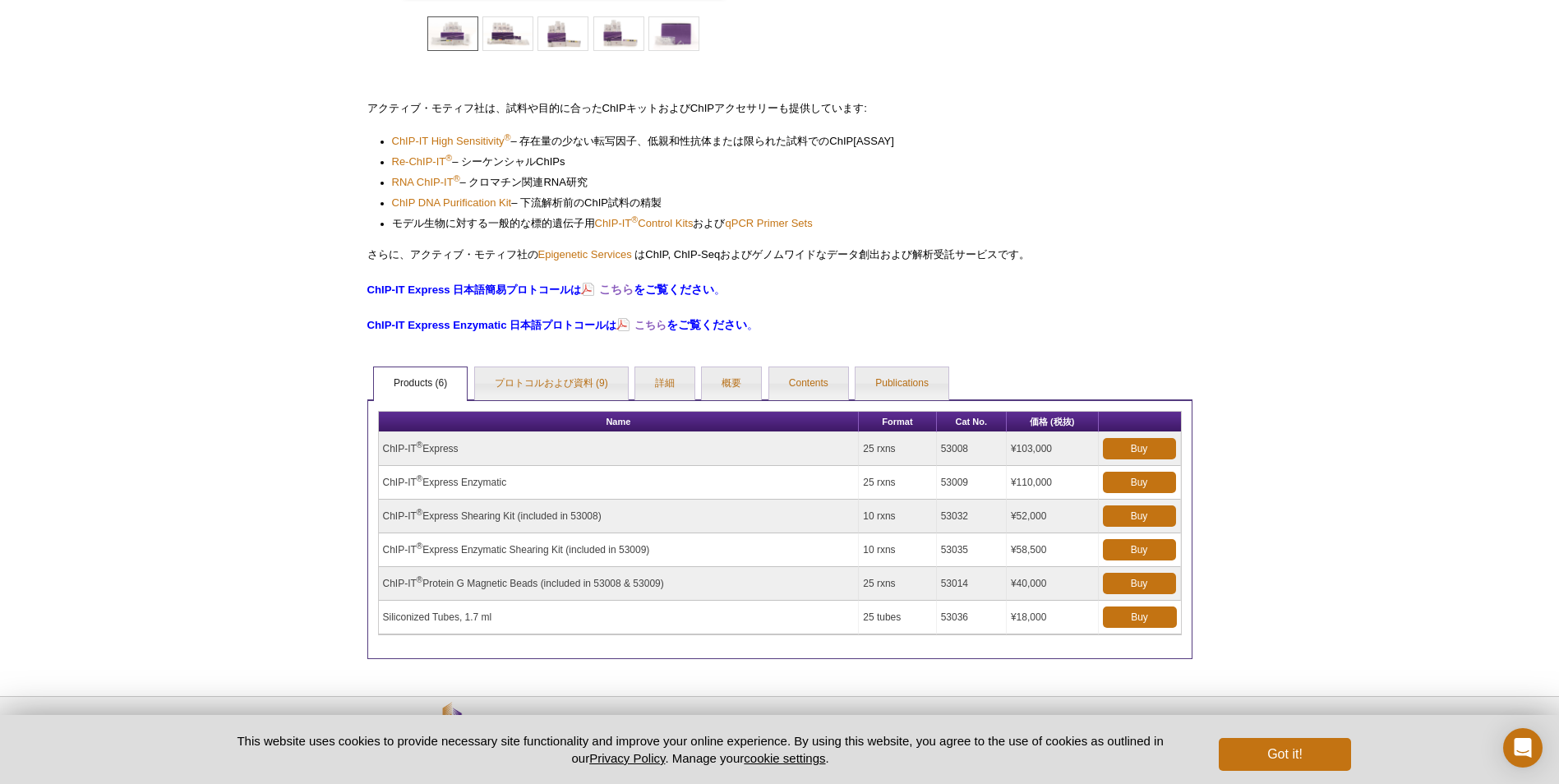 scroll, scrollTop: 468, scrollLeft: 0, axis: vertical 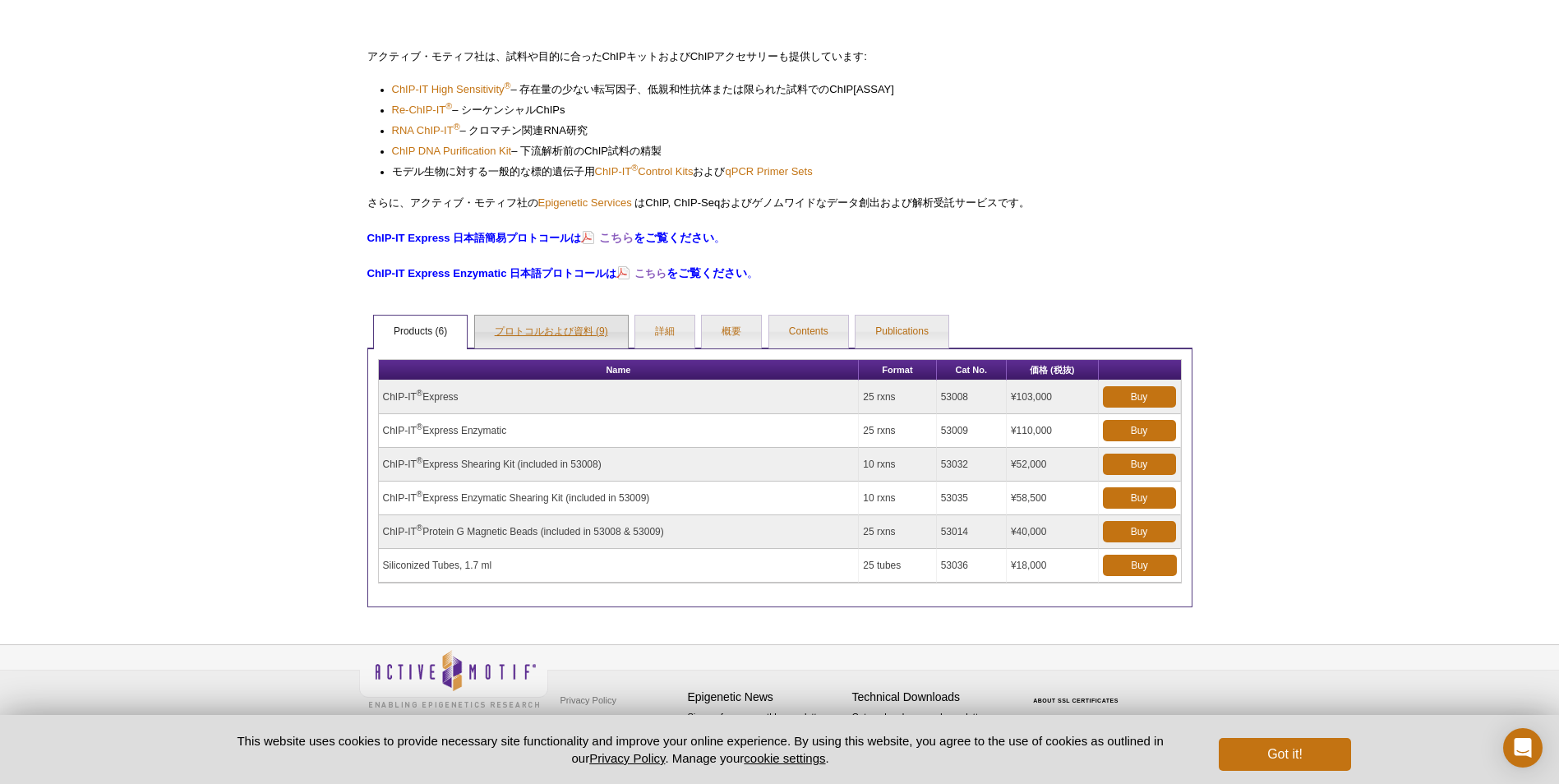 click on "プロトコルおよび資料 (9)" at bounding box center [551, 332] 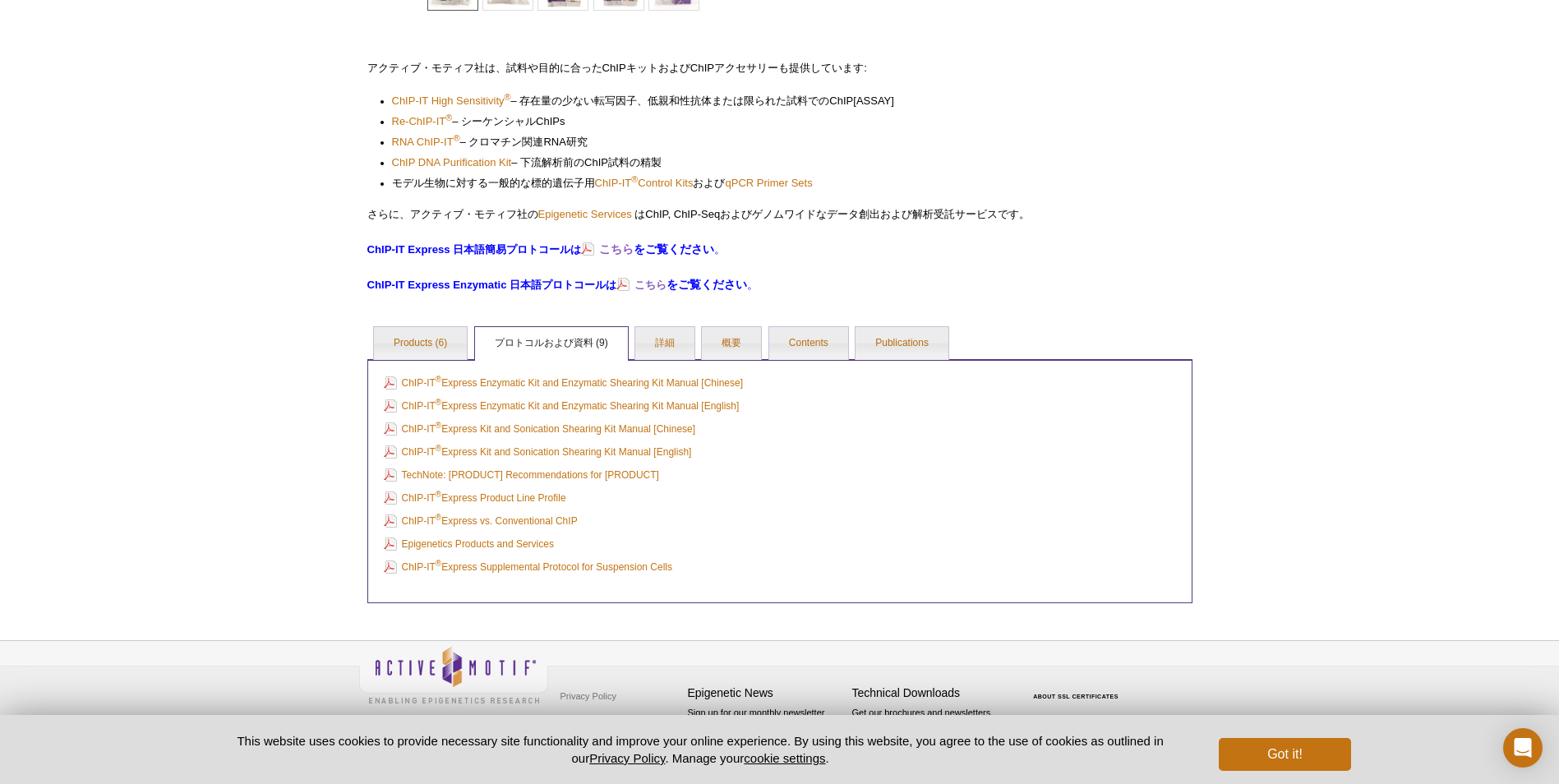 scroll, scrollTop: 456, scrollLeft: 0, axis: vertical 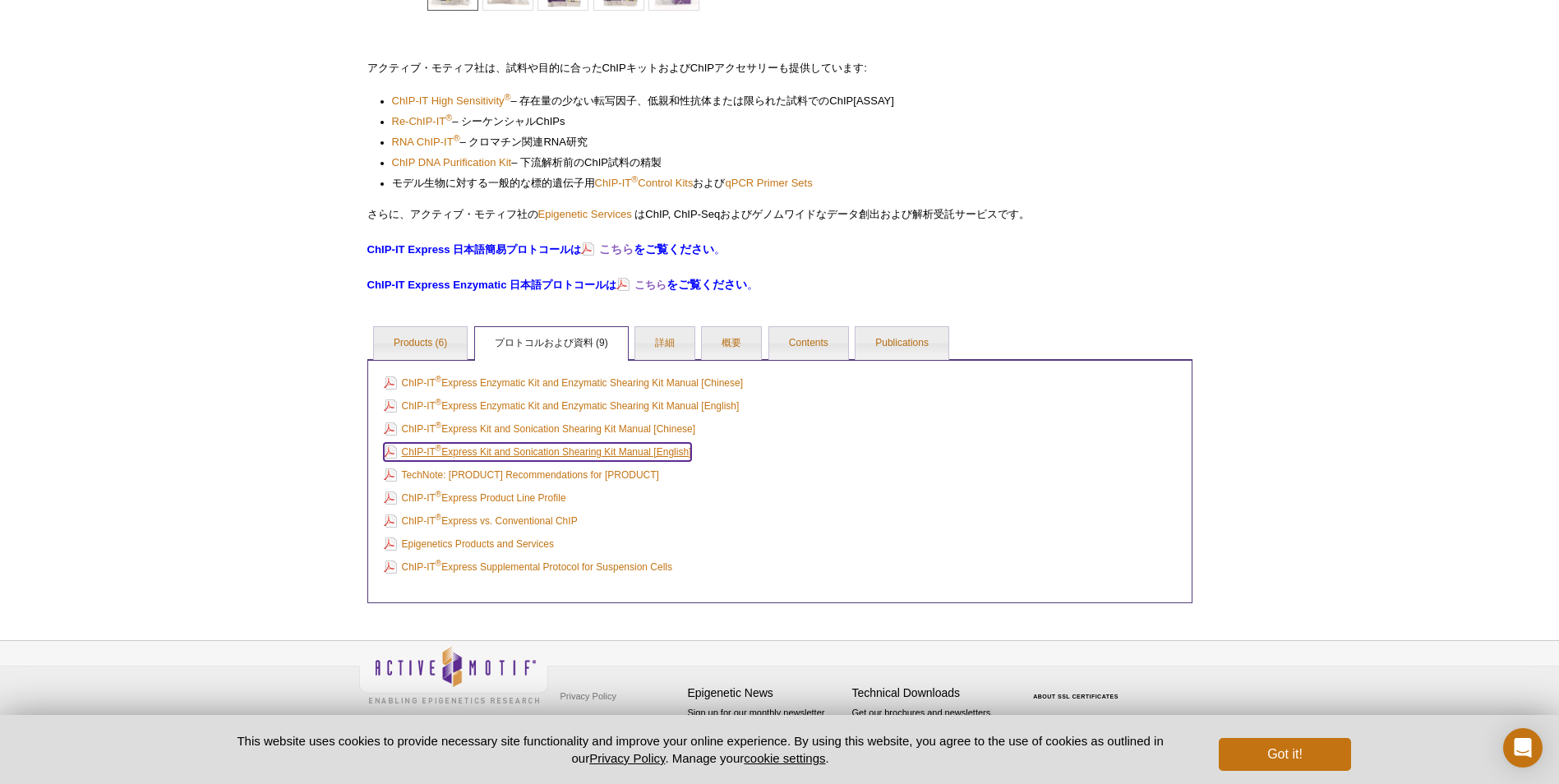 click on "ChIP-IT ®  Express Kit and Sonication Shearing Kit Manual [English]" at bounding box center [537, 452] 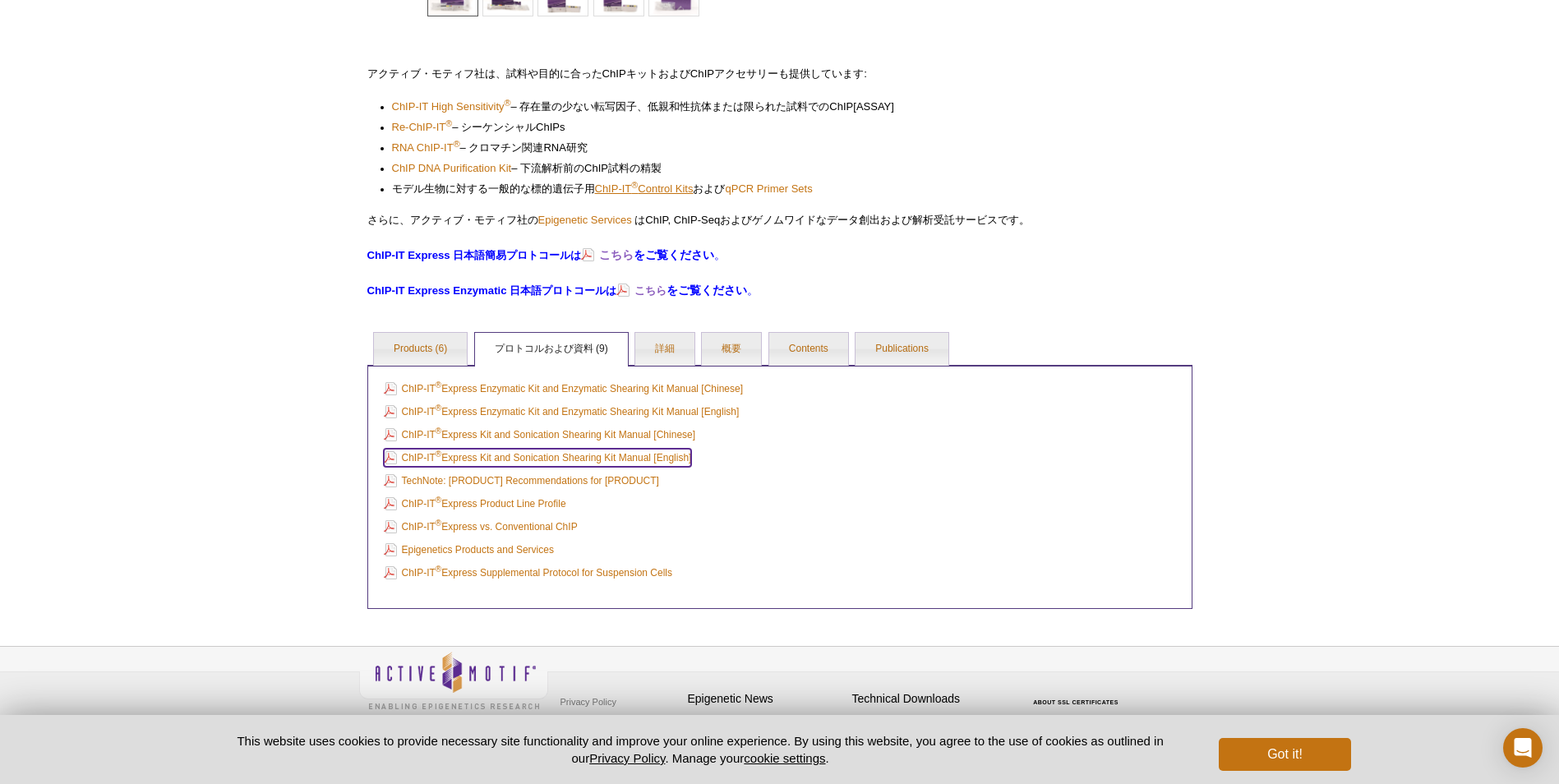scroll, scrollTop: 0, scrollLeft: 0, axis: both 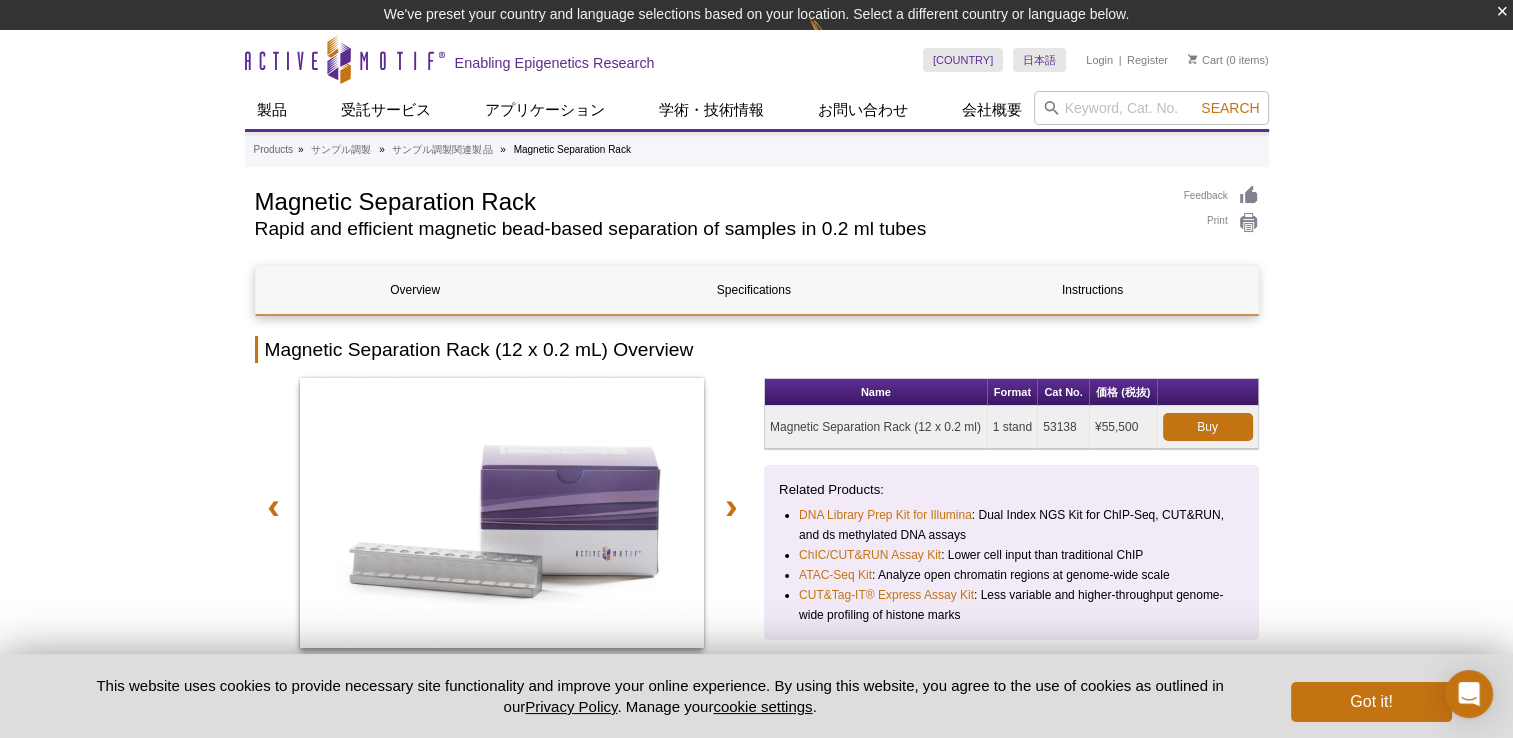 click on "Active Motif Logo
Enabling Epigenetics Research
0
Search
Skip to content
Active Motif Logo
Enabling Epigenetics Research
[COUNTRY]
Australia
Austria
Belgium
Brazil
Canada
China" at bounding box center (756, 994) 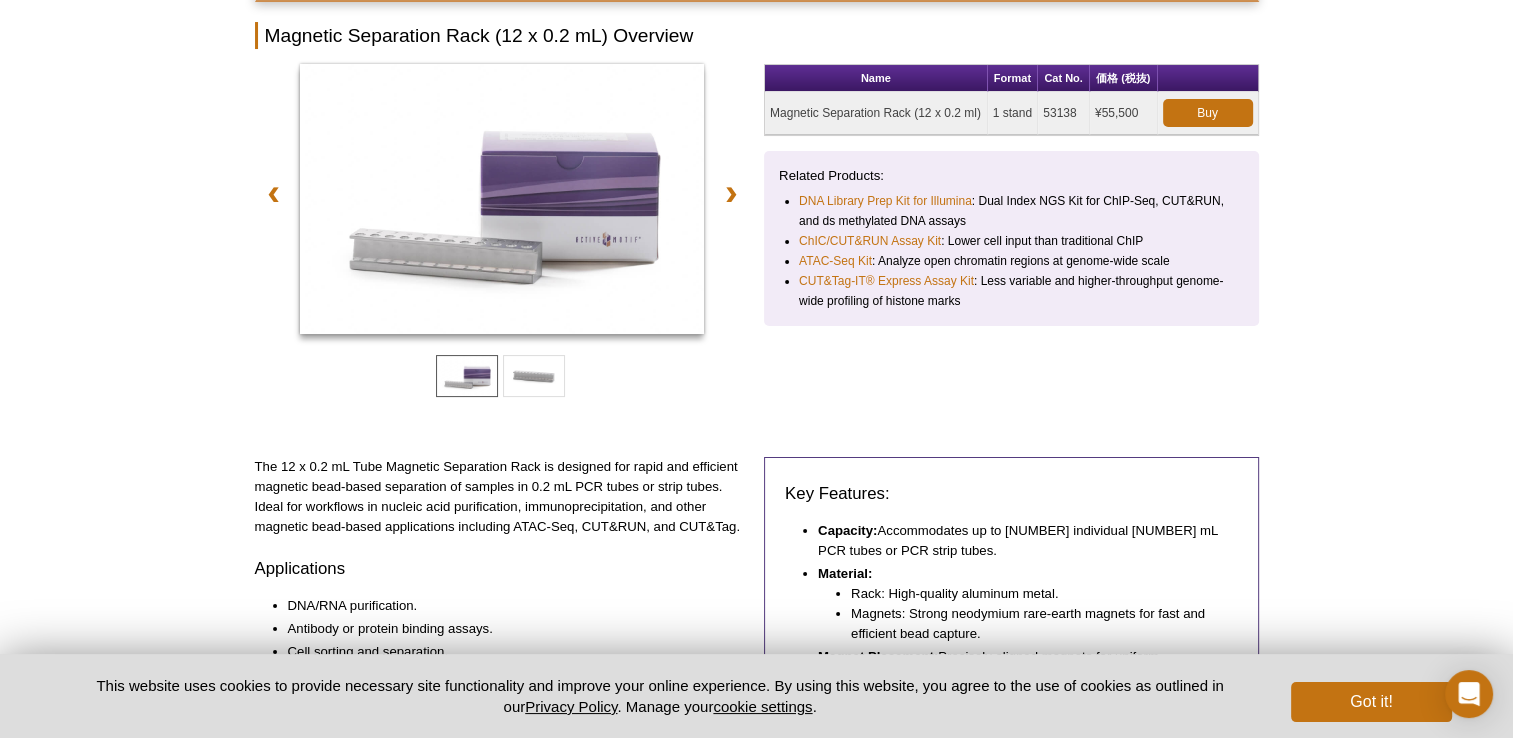 scroll, scrollTop: 0, scrollLeft: 0, axis: both 